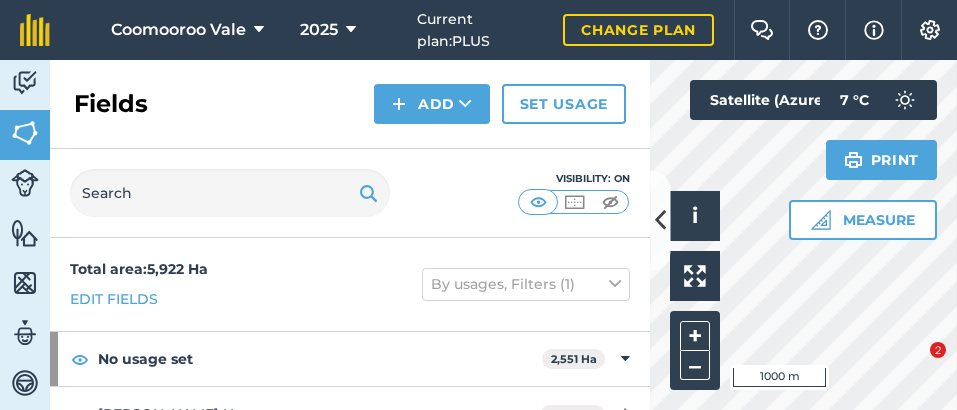scroll, scrollTop: 0, scrollLeft: 0, axis: both 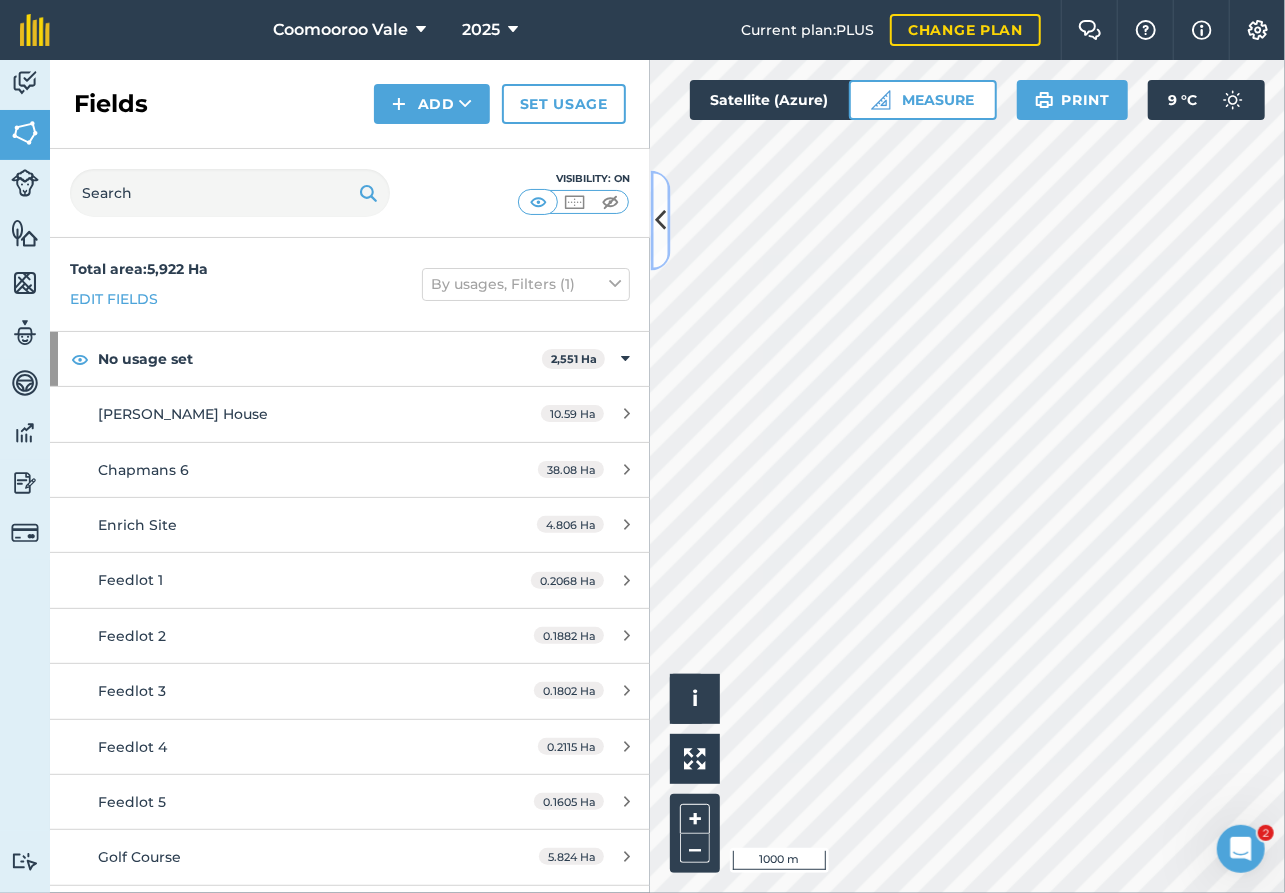 click at bounding box center (660, 220) 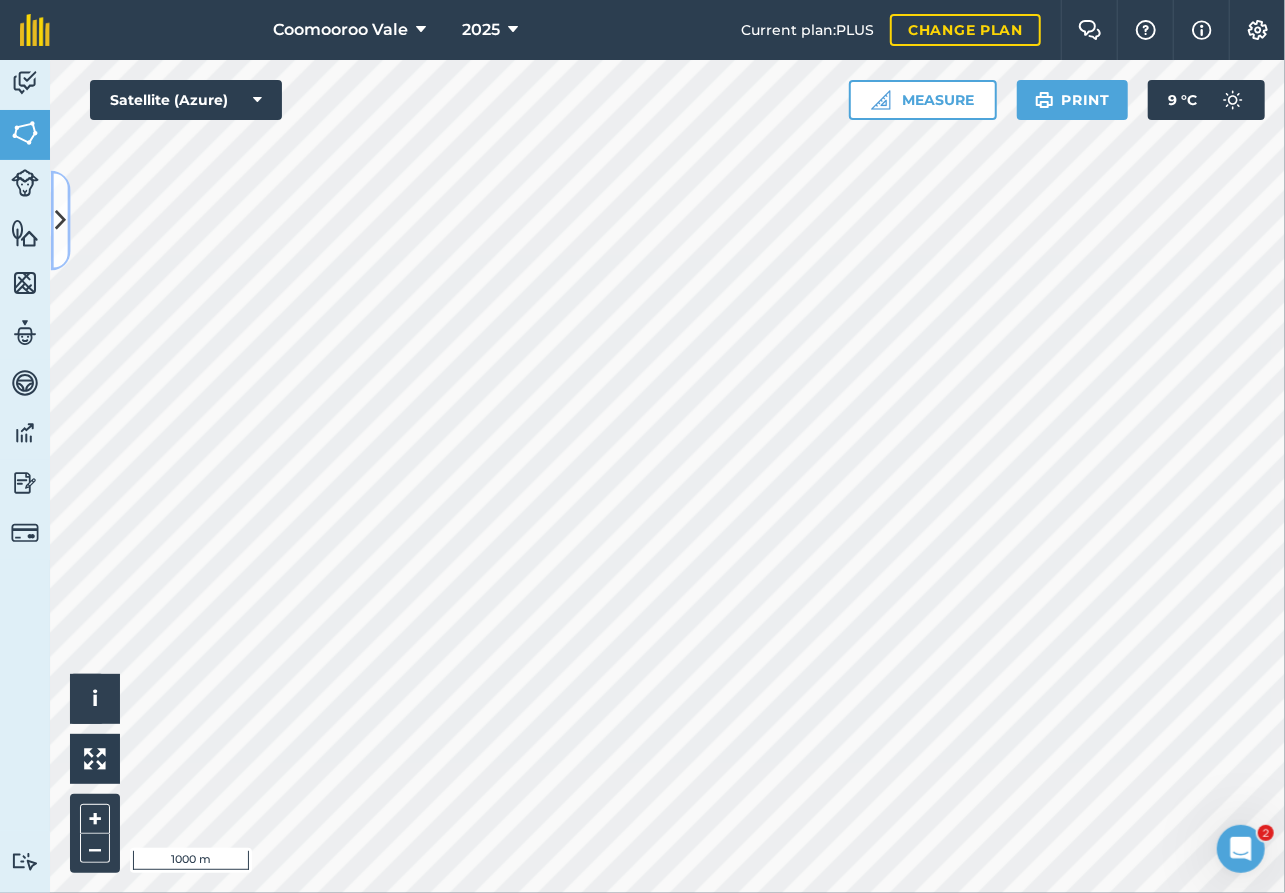 click at bounding box center [60, 220] 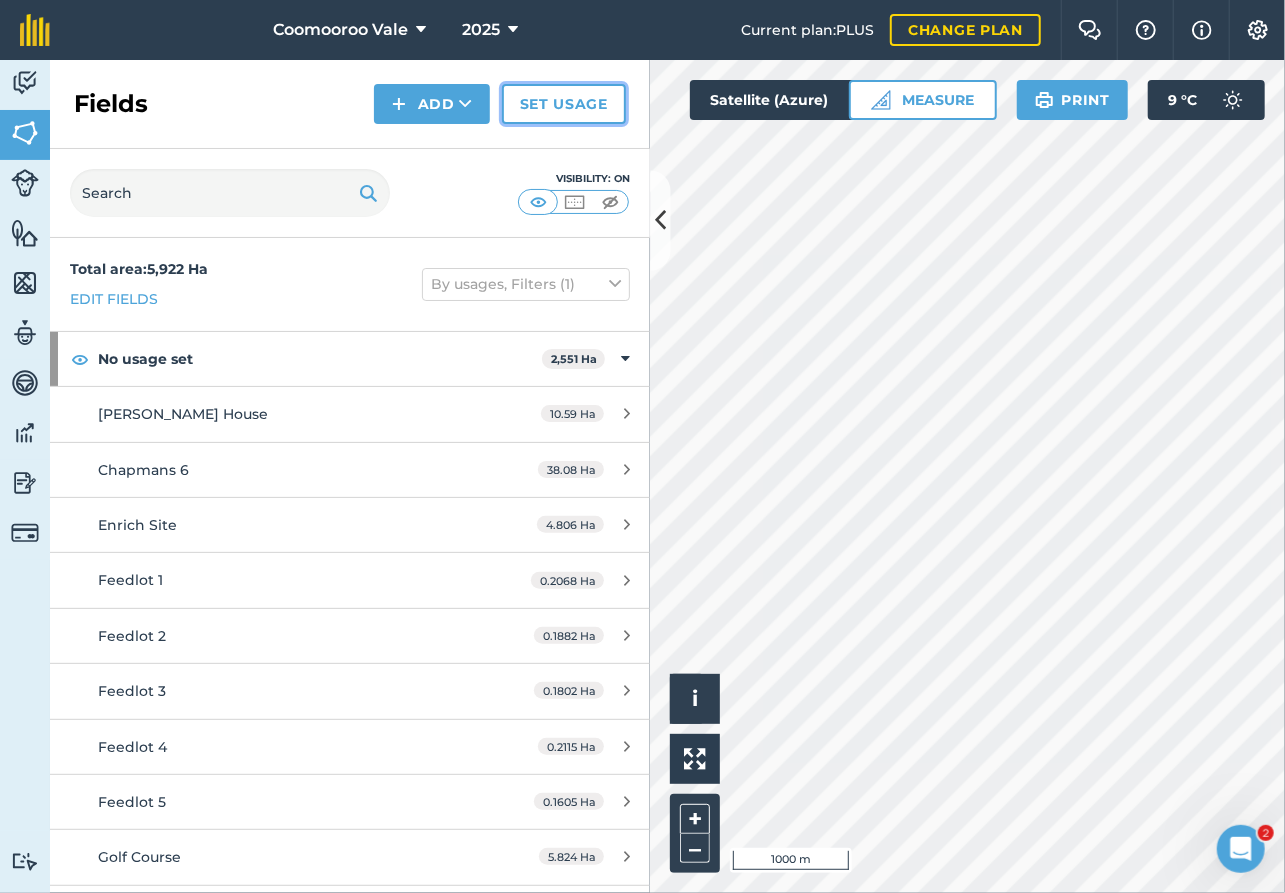 click on "Set usage" at bounding box center [564, 104] 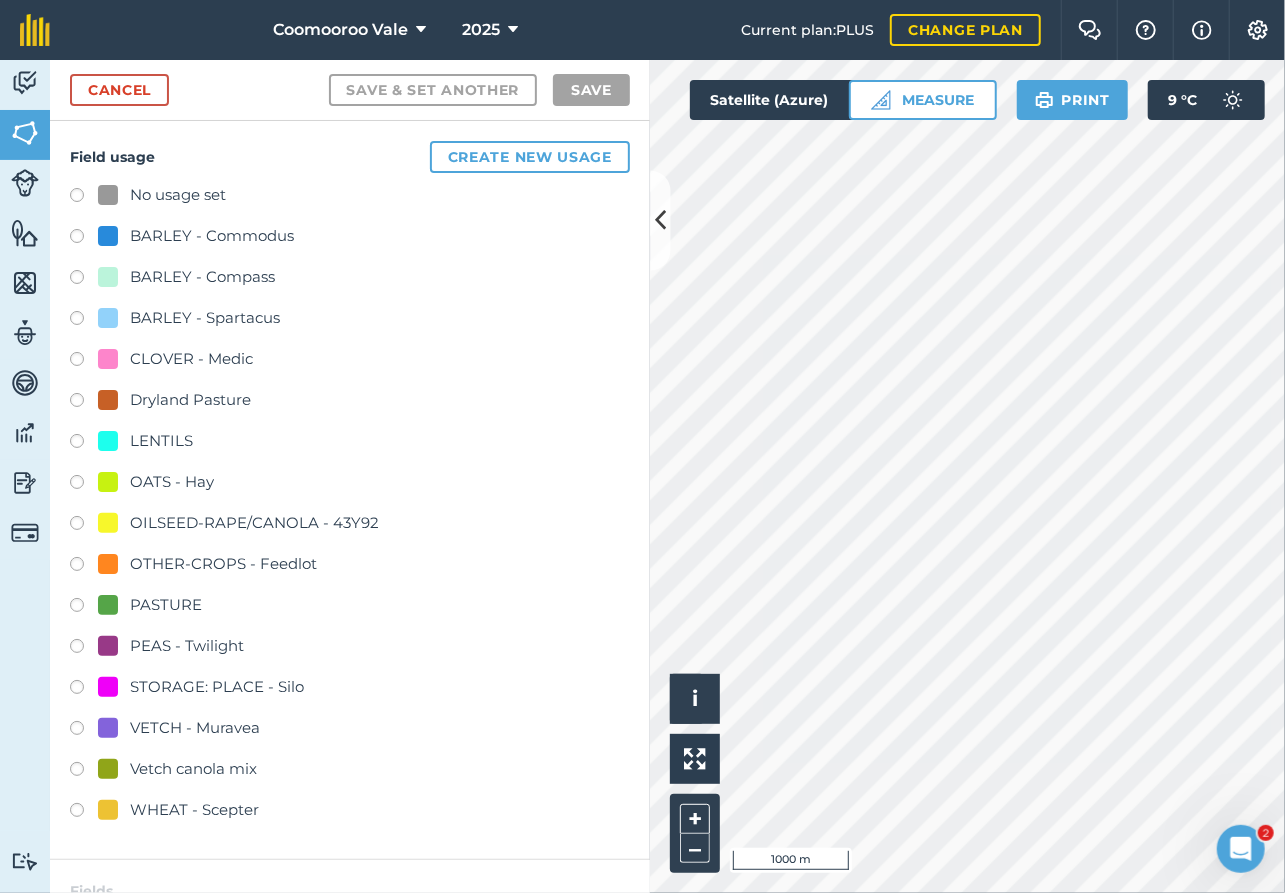 click at bounding box center (84, 403) 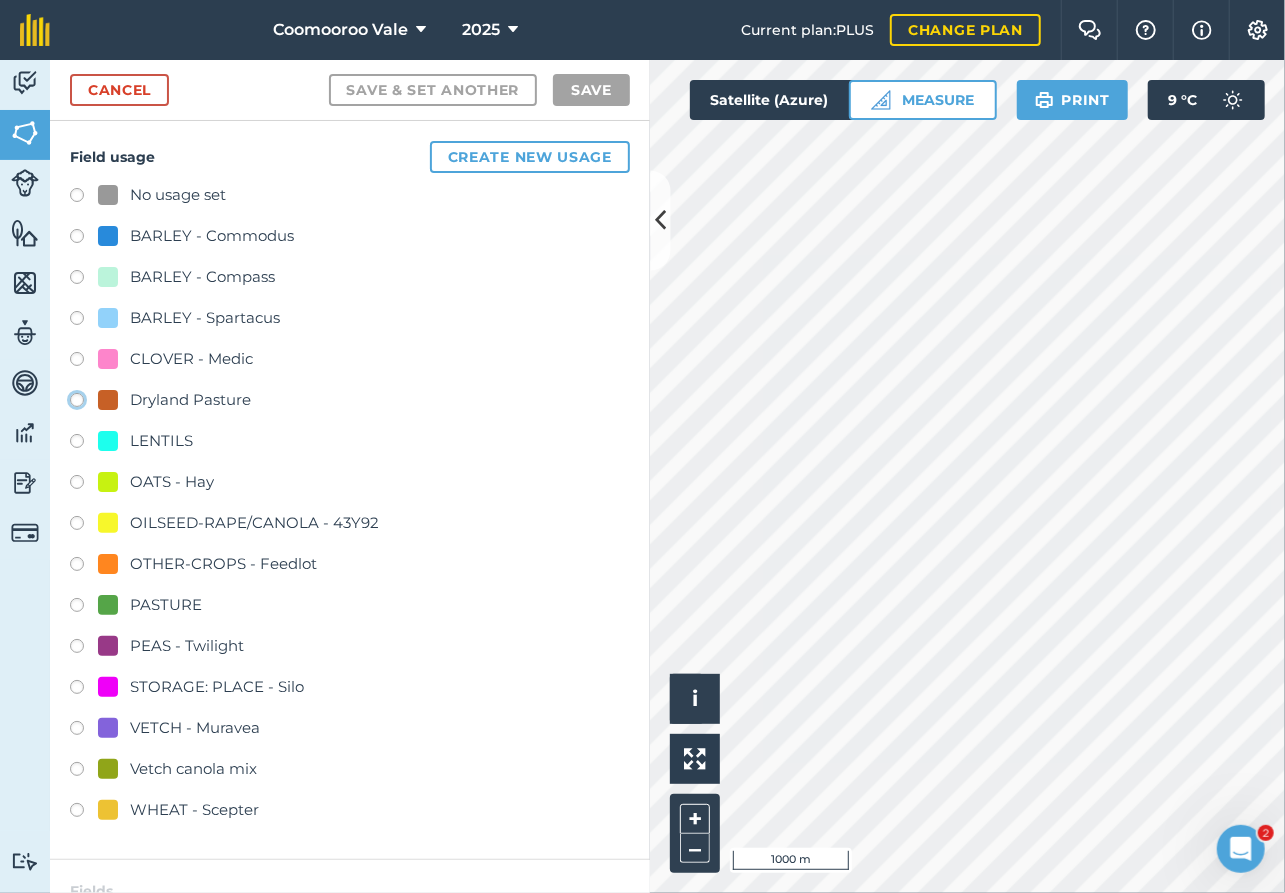 click on "Dryland Pasture" at bounding box center (-9923, 399) 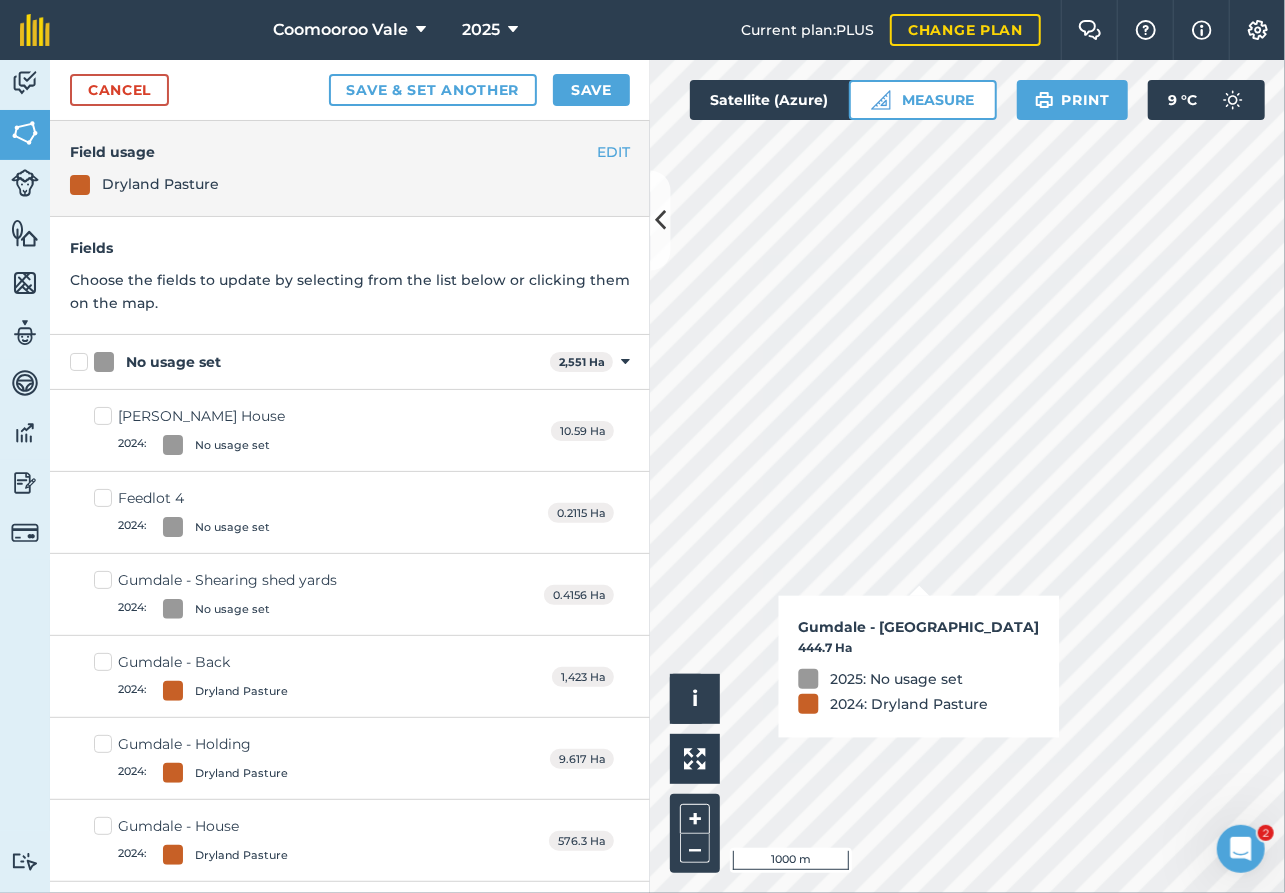 checkbox on "true" 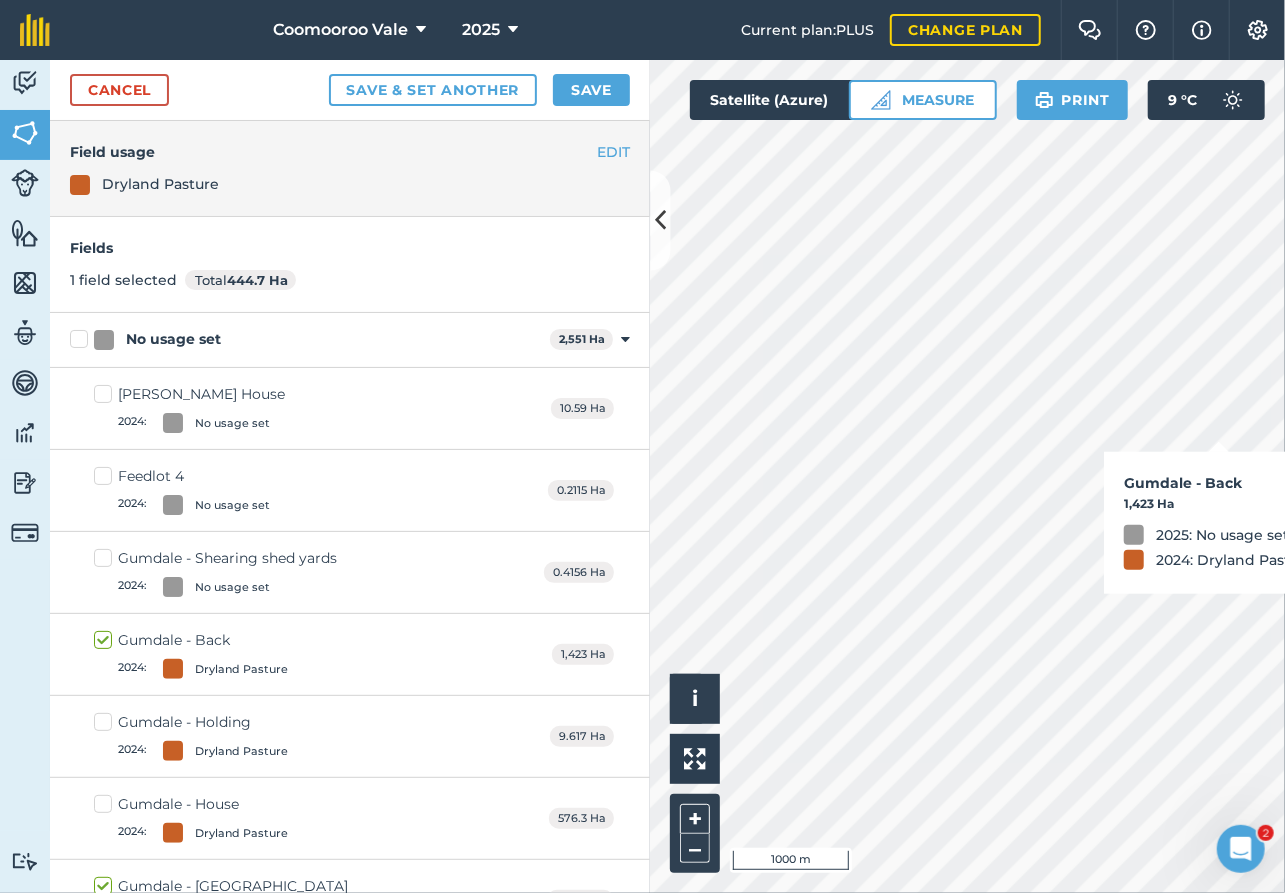 checkbox on "true" 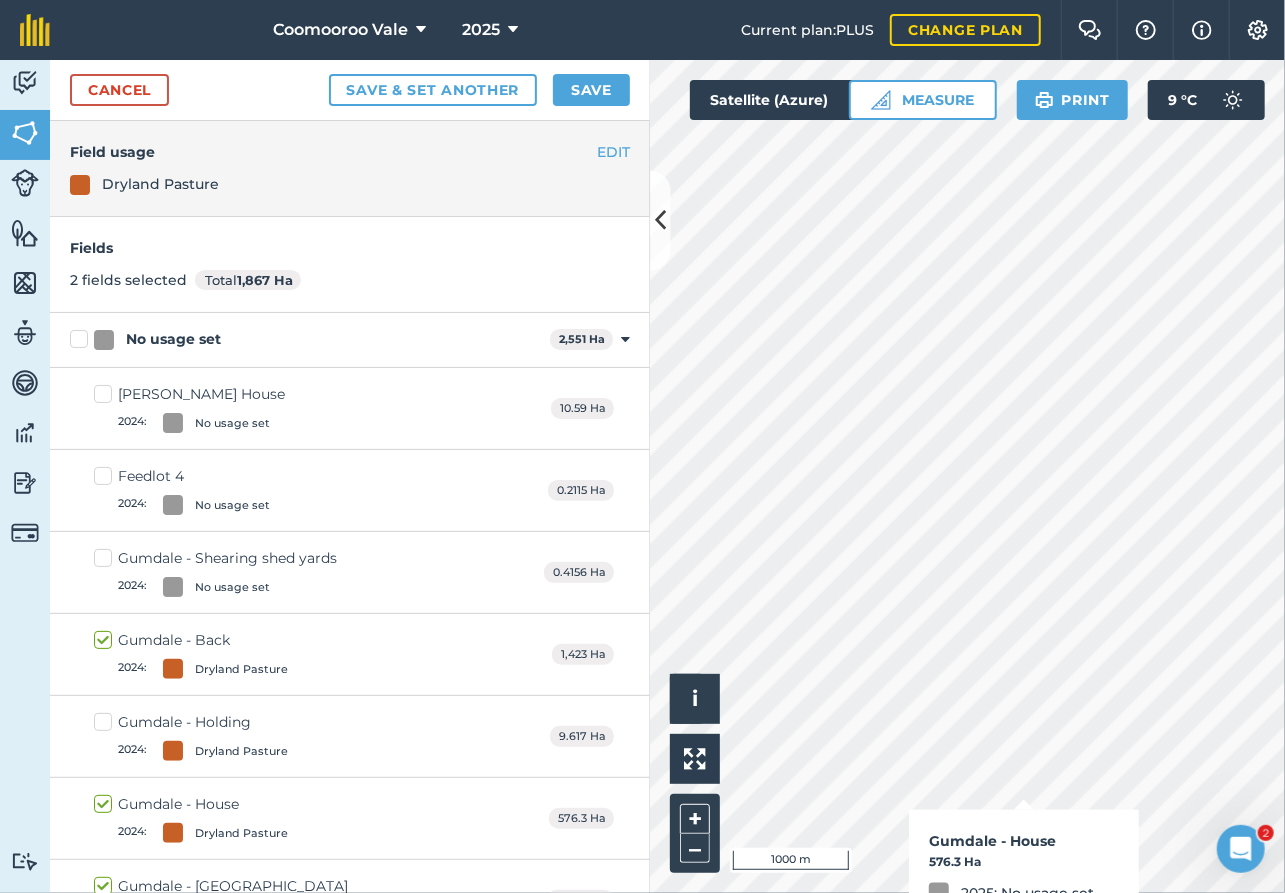 checkbox on "true" 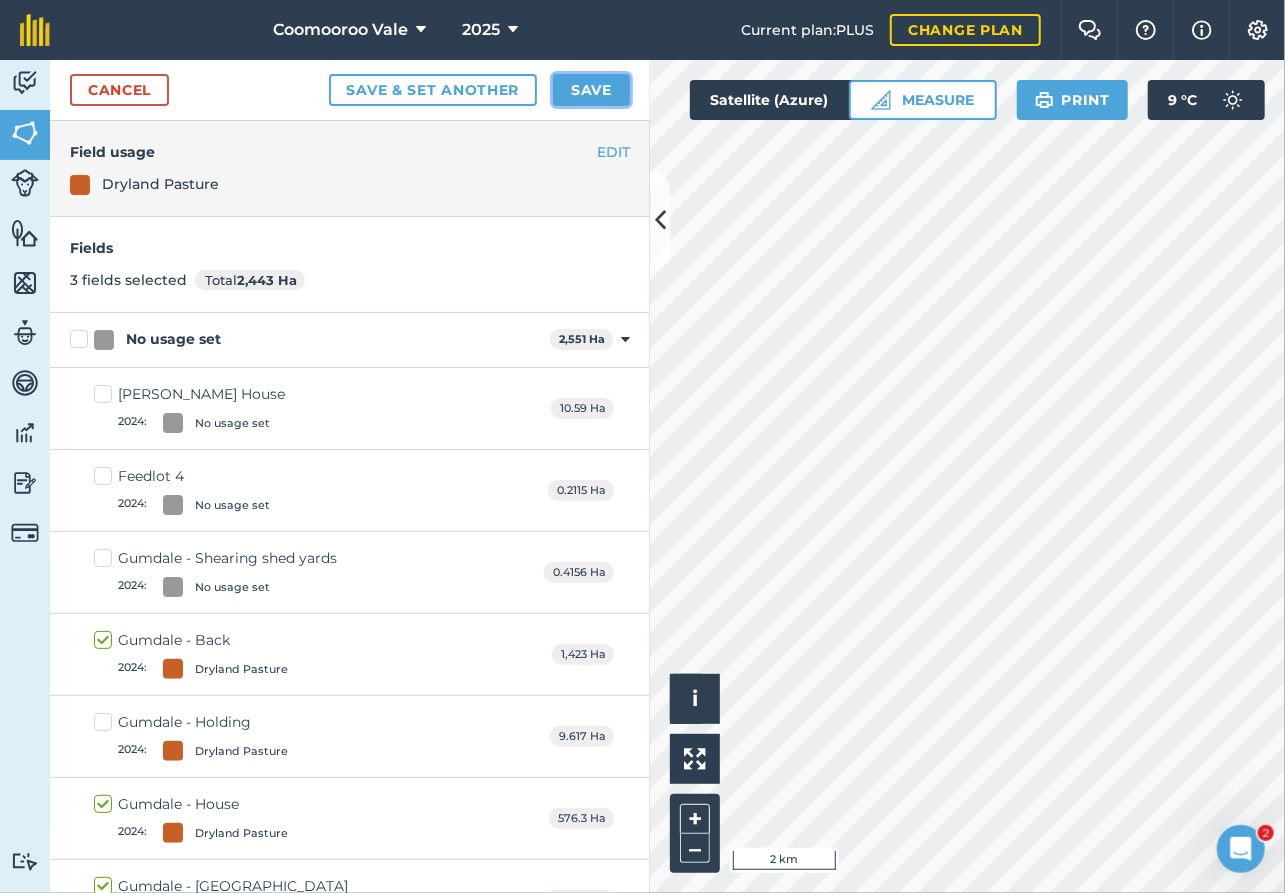 click on "Save" at bounding box center (591, 90) 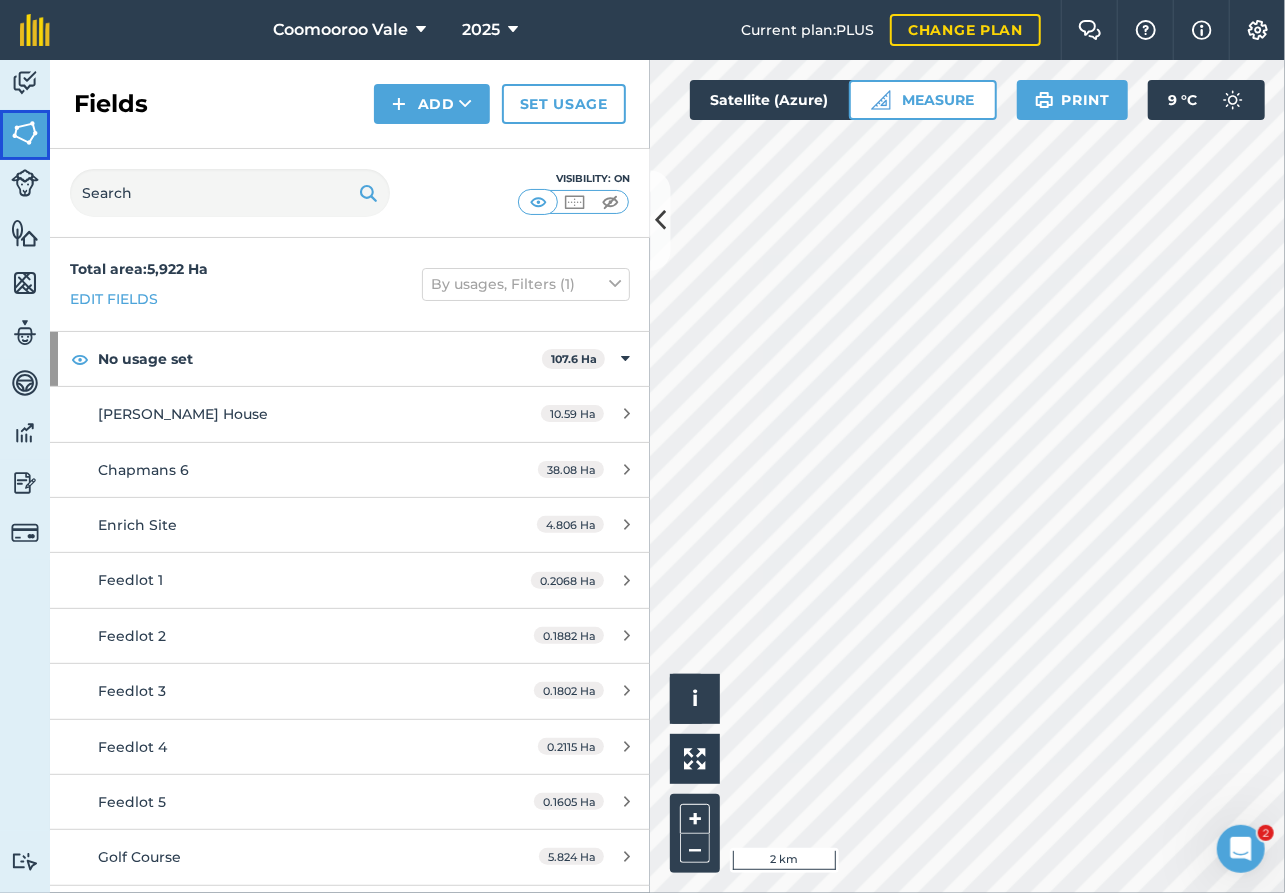 click at bounding box center (25, 133) 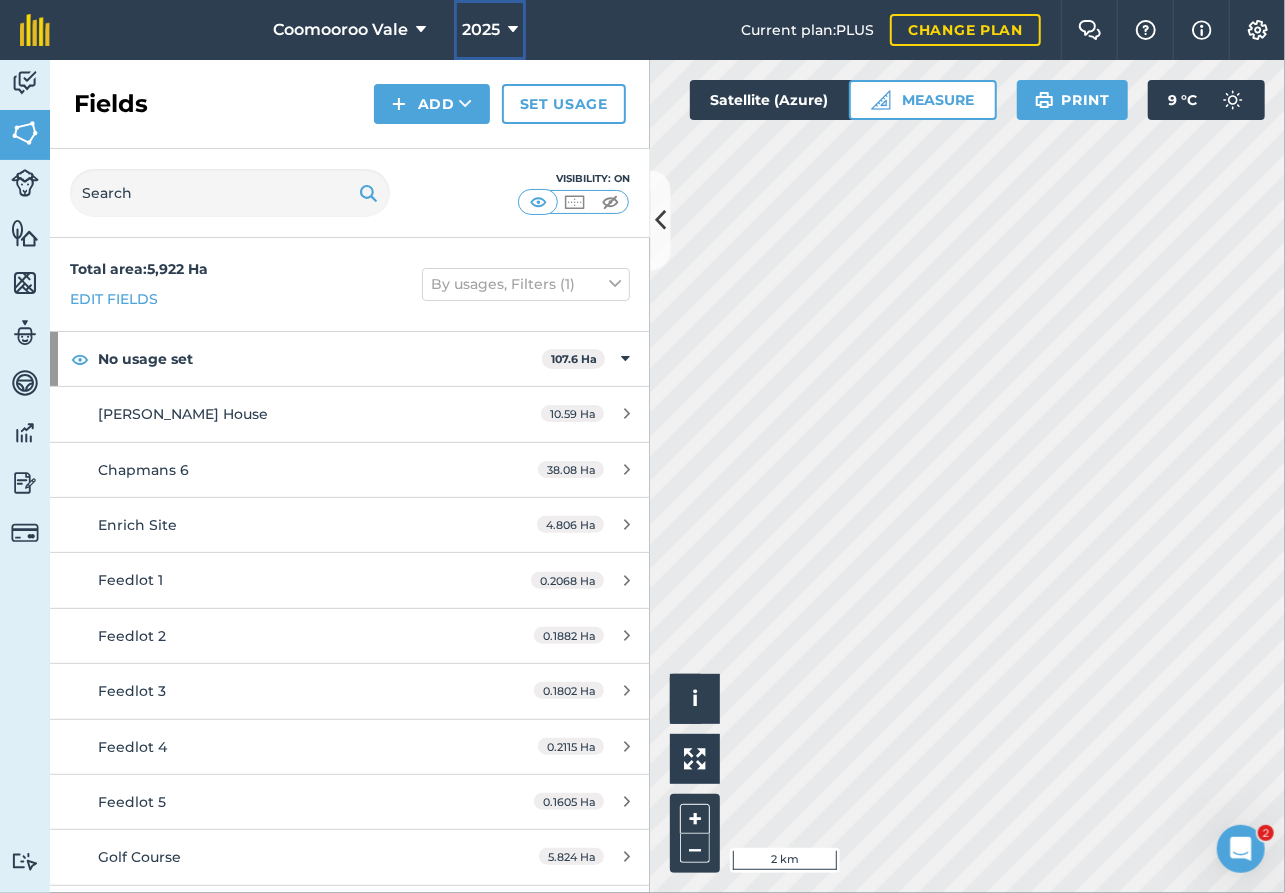 click at bounding box center (513, 30) 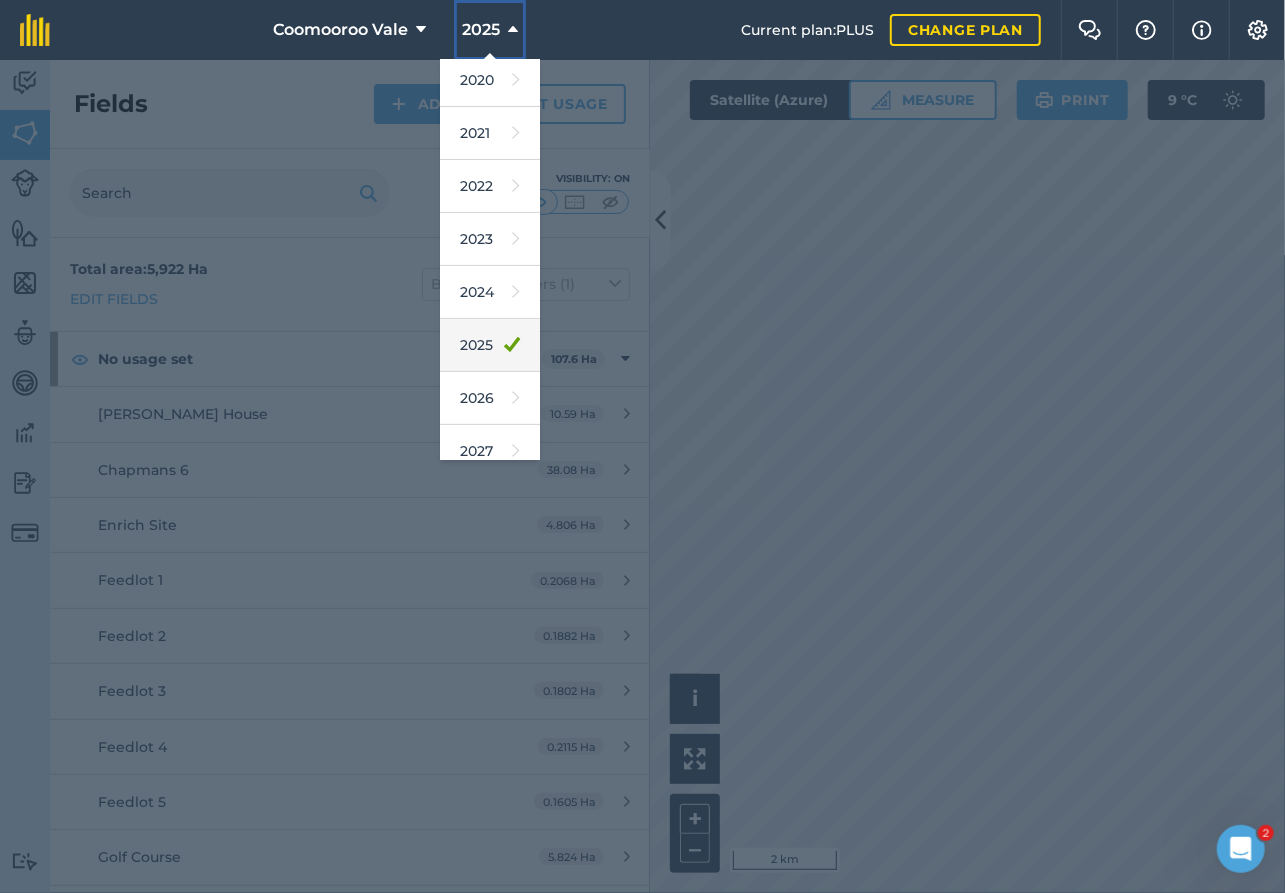 scroll, scrollTop: 186, scrollLeft: 0, axis: vertical 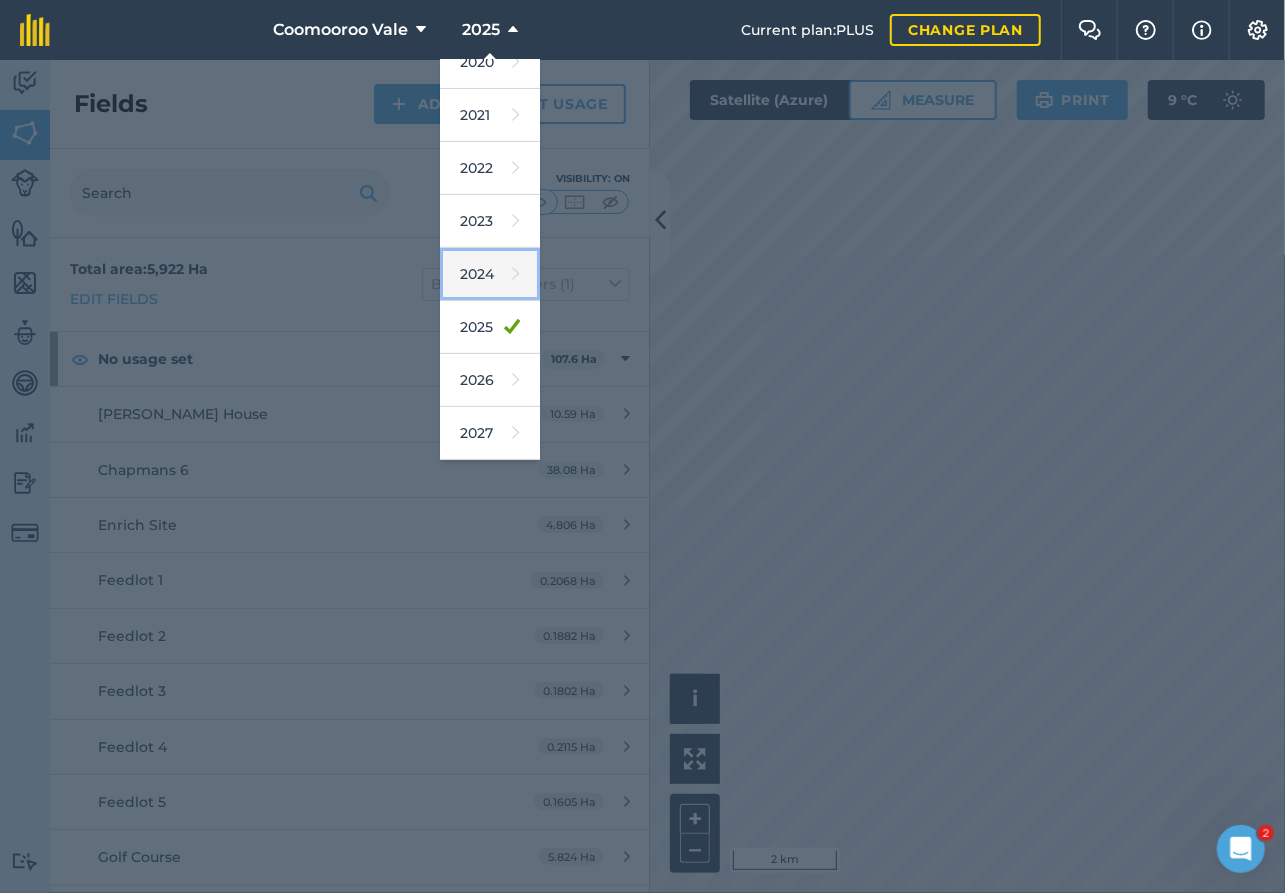 click on "2024" at bounding box center [490, 274] 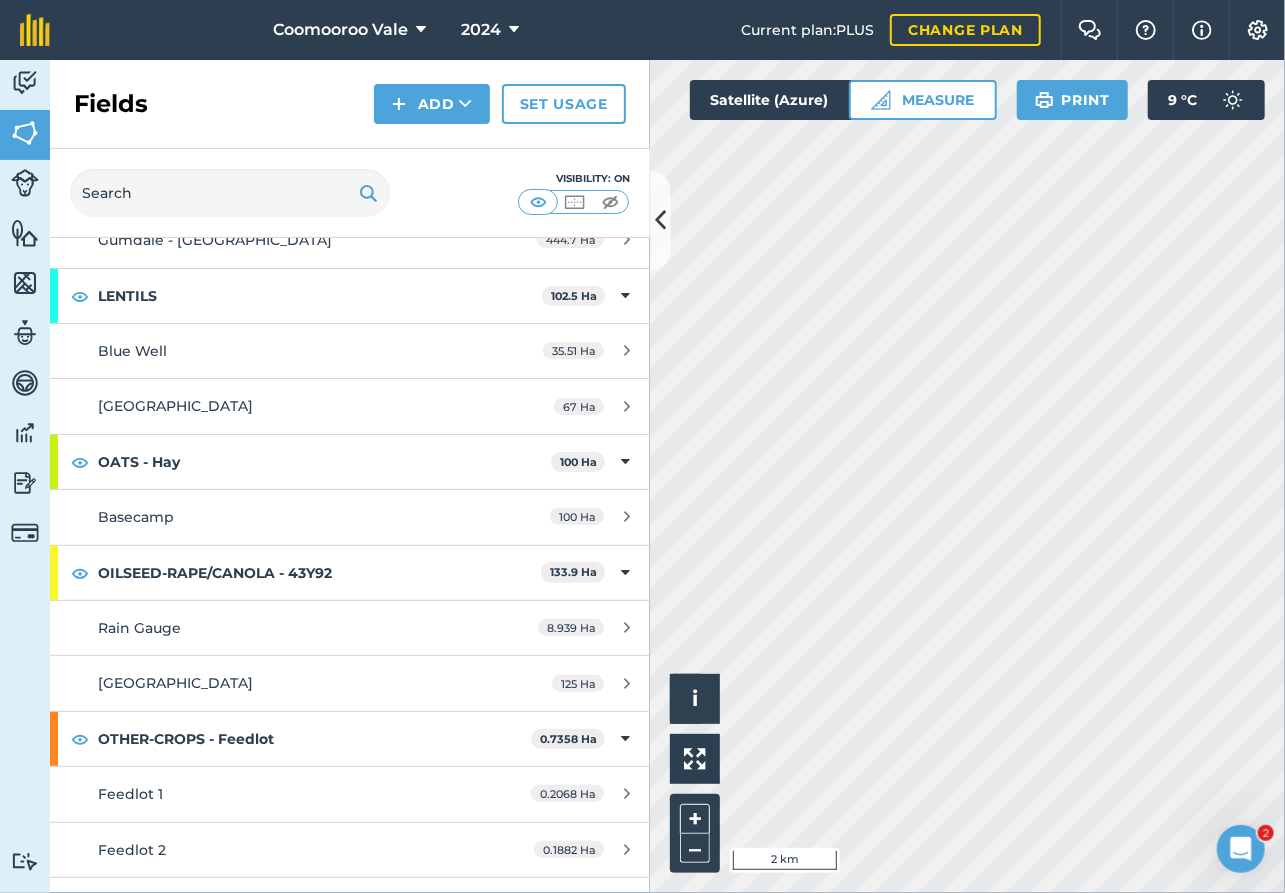 scroll, scrollTop: 900, scrollLeft: 0, axis: vertical 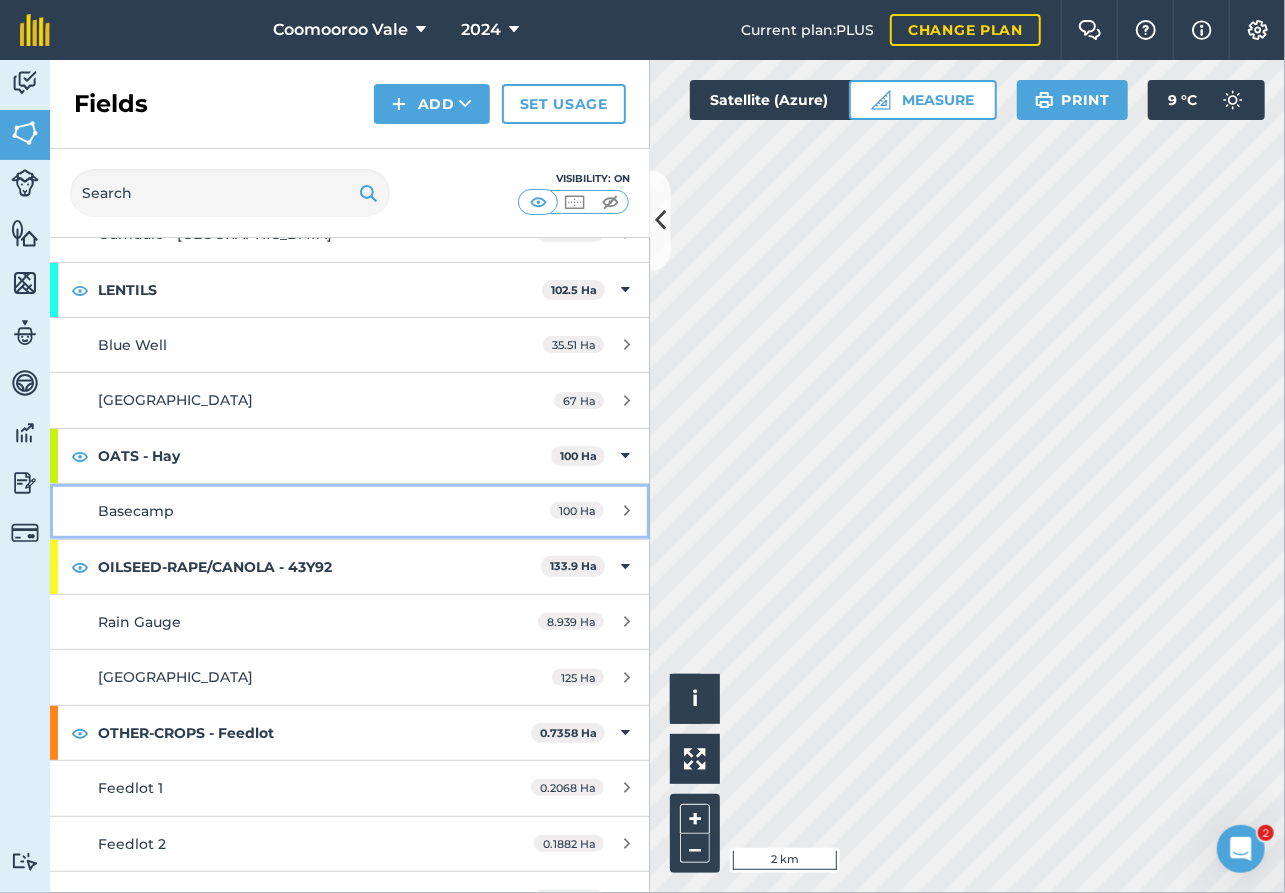 click at bounding box center (627, 510) 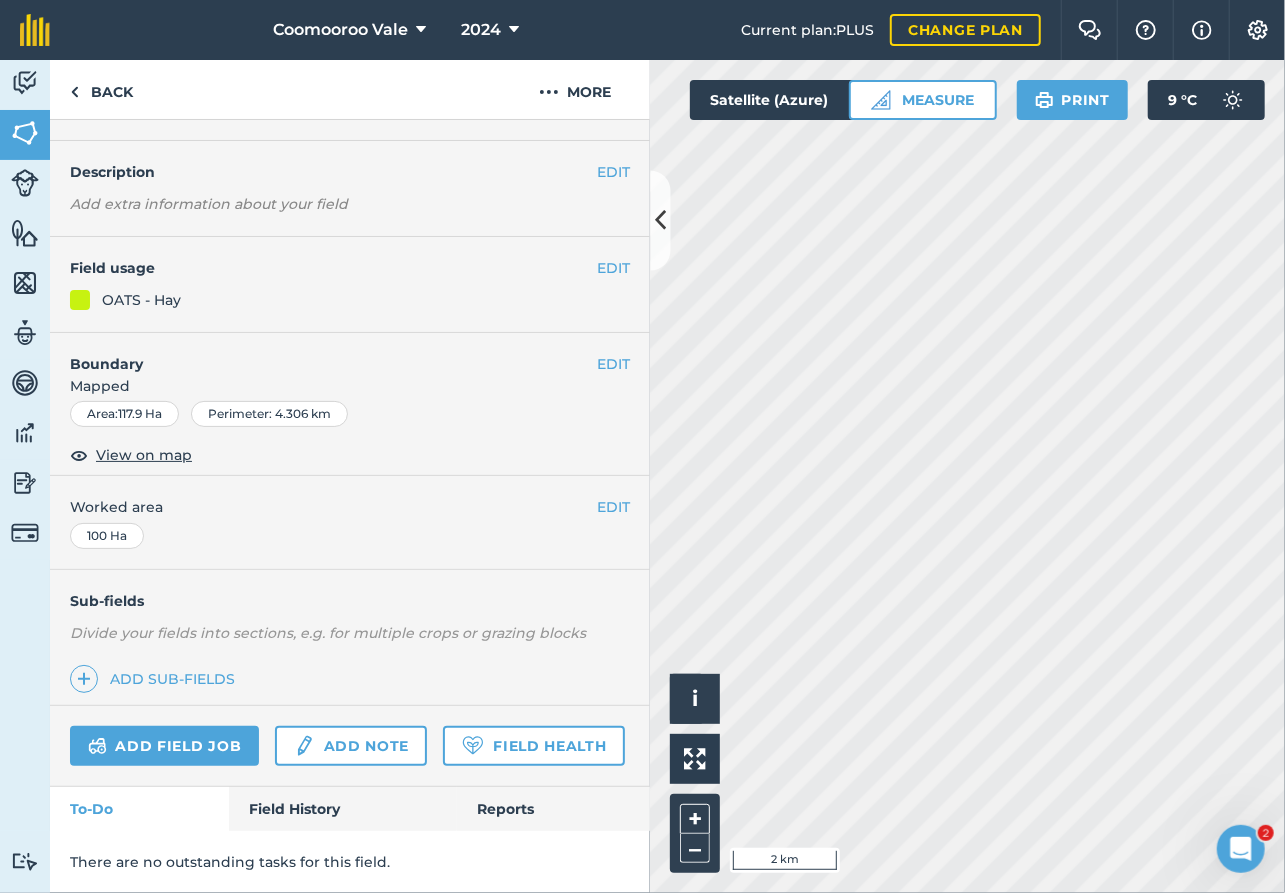 scroll, scrollTop: 0, scrollLeft: 0, axis: both 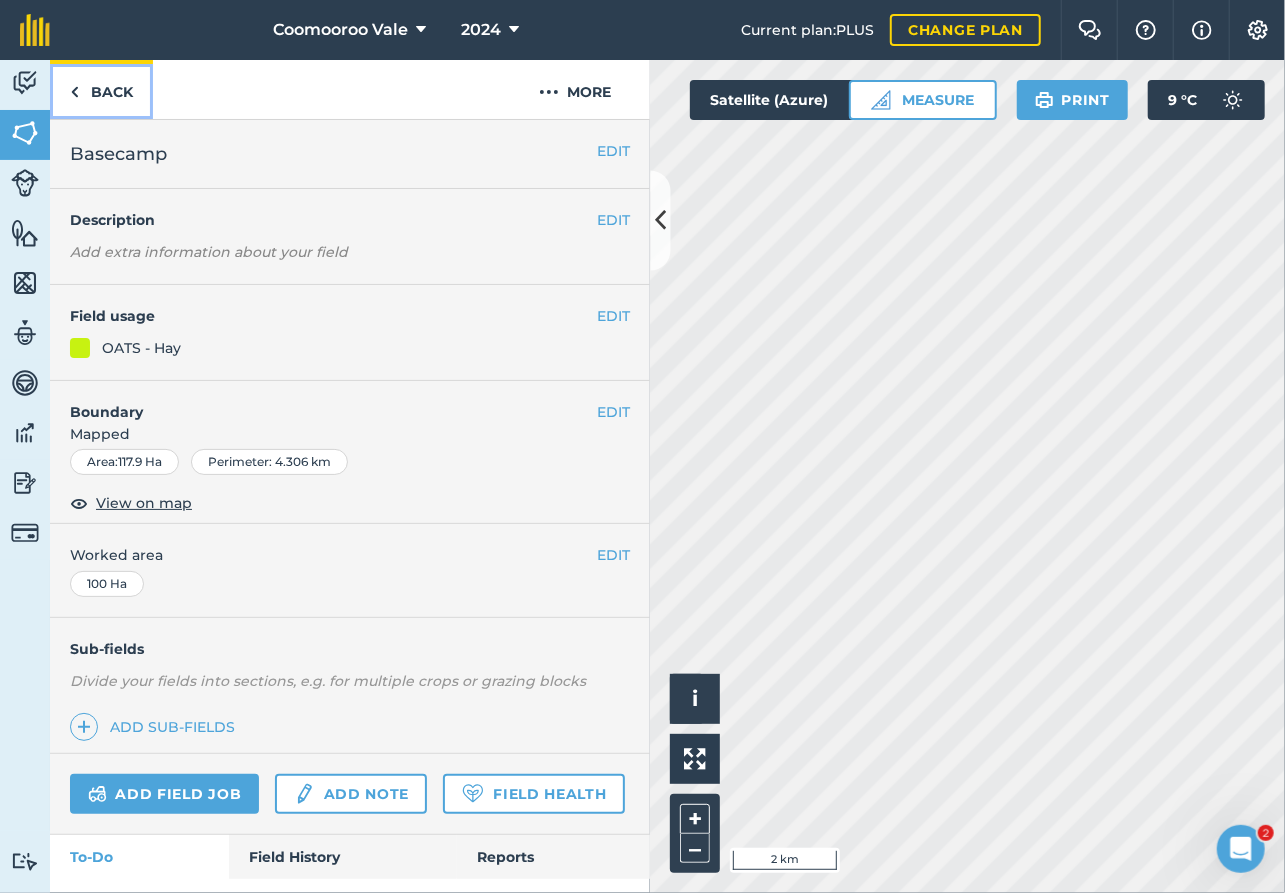 click on "Back" at bounding box center (101, 89) 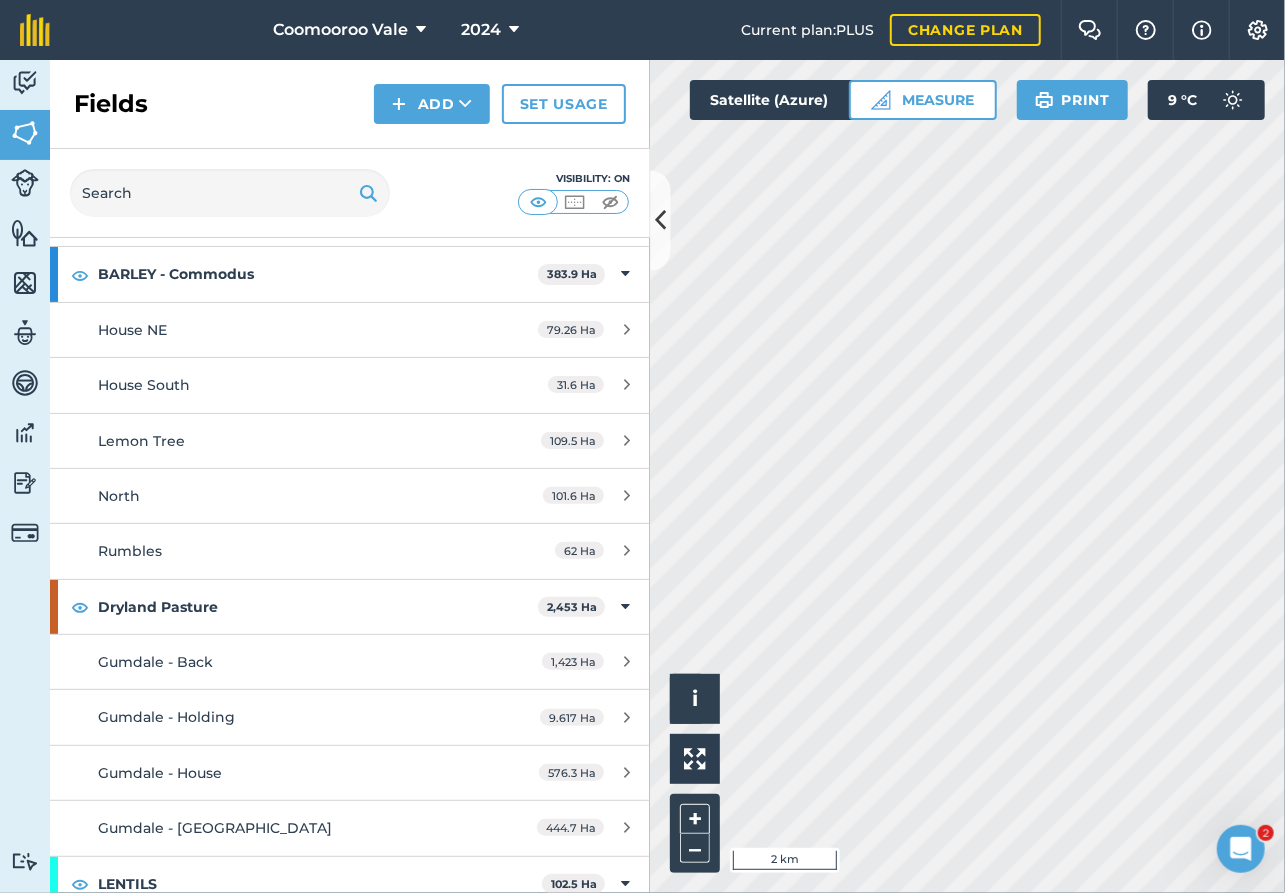 scroll, scrollTop: 333, scrollLeft: 0, axis: vertical 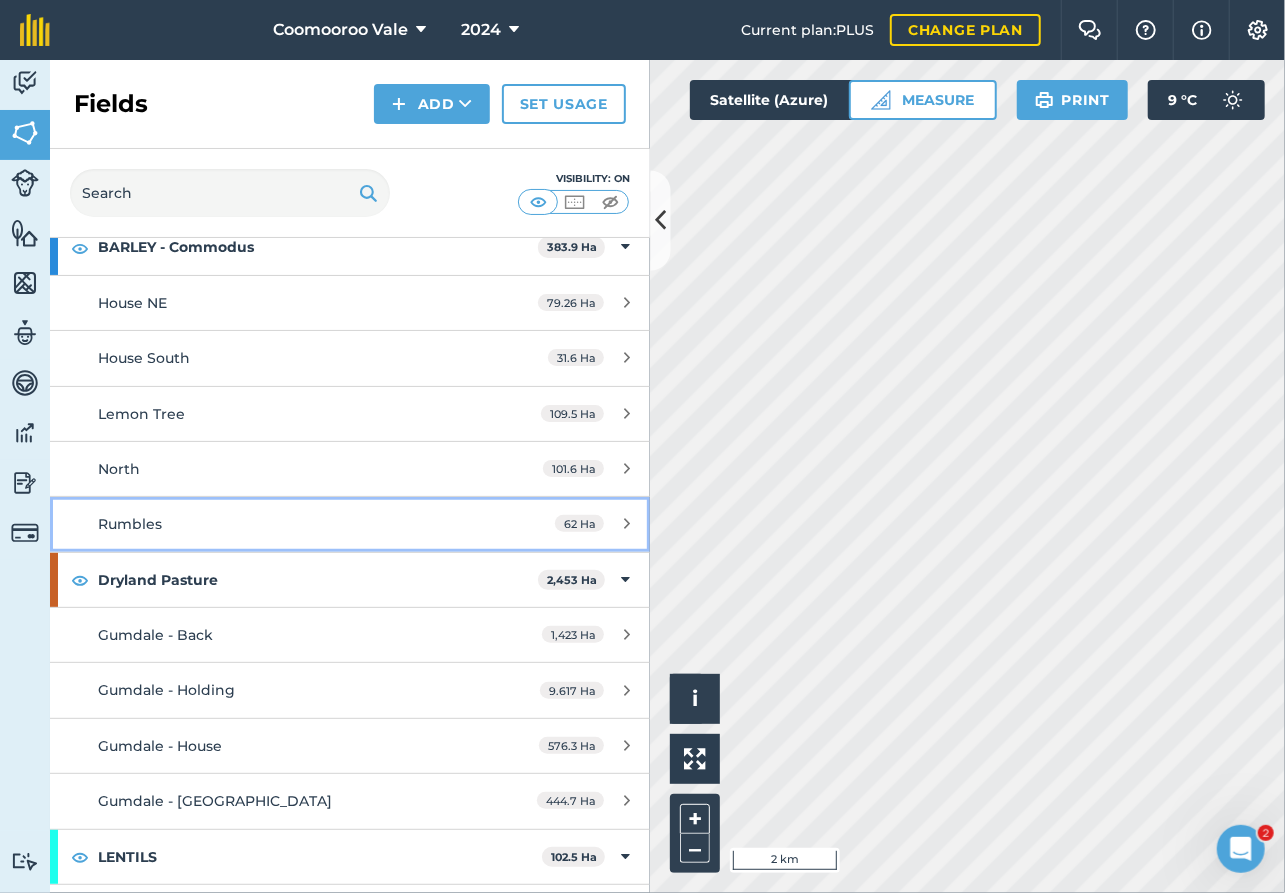 click on "62   Ha" at bounding box center [579, 523] 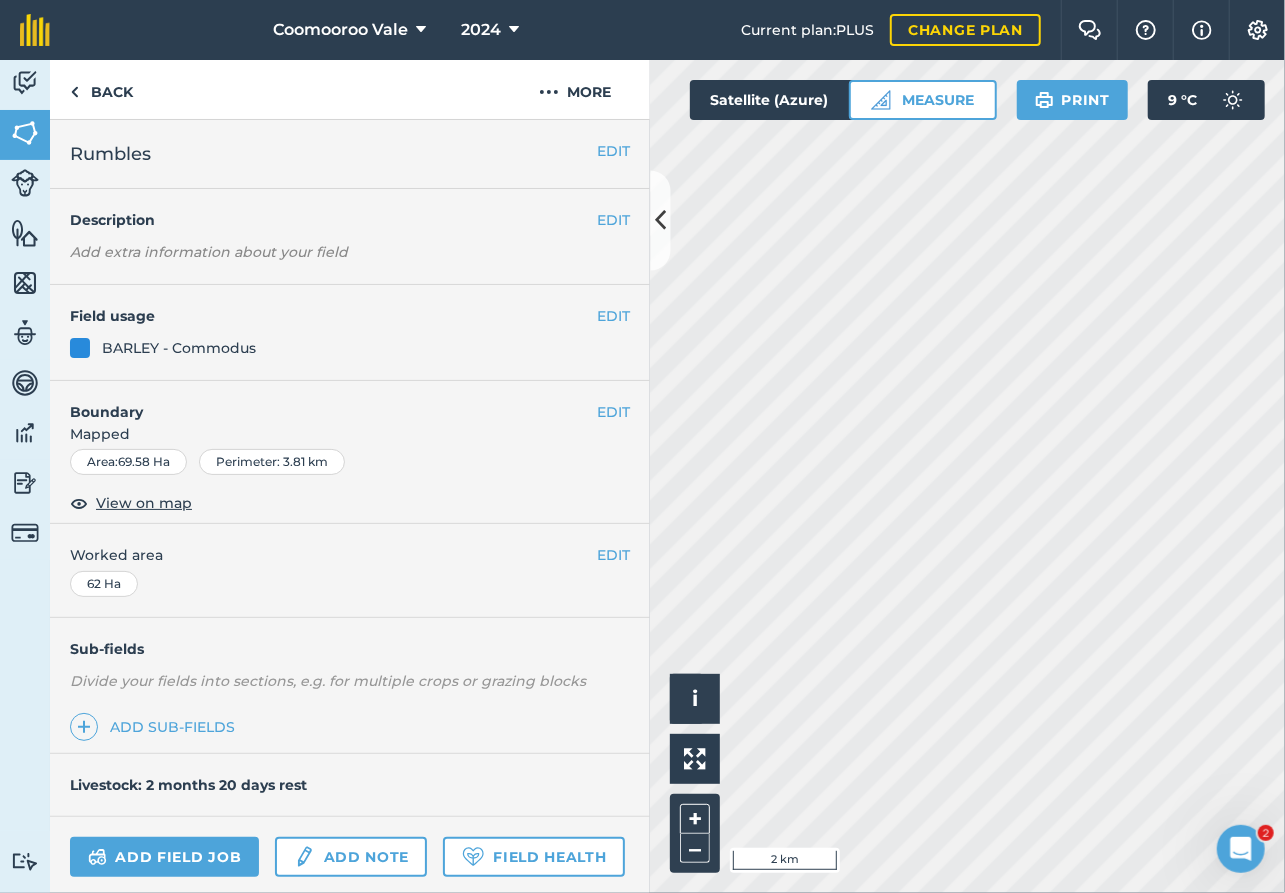 drag, startPoint x: 201, startPoint y: 578, endPoint x: 188, endPoint y: 578, distance: 13 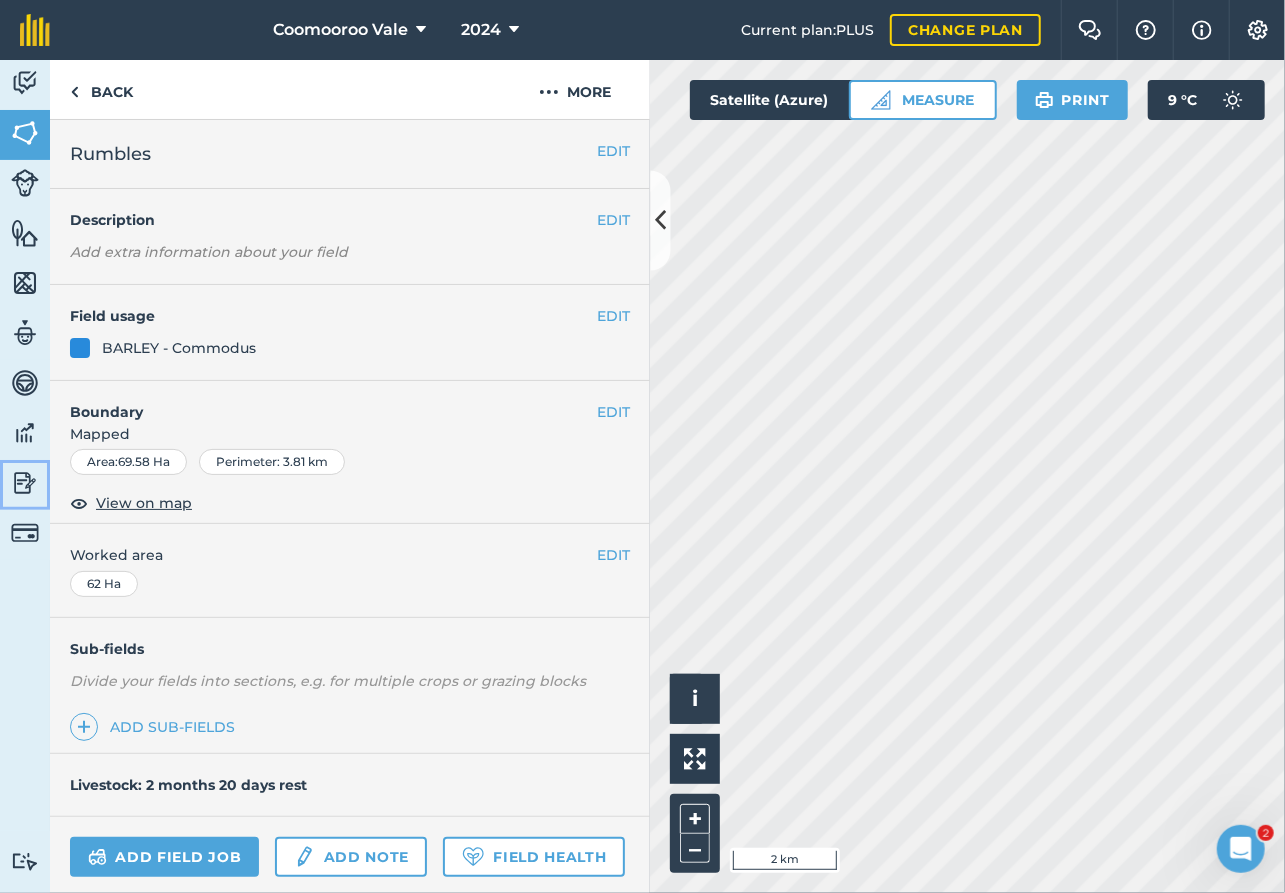 click at bounding box center (25, 483) 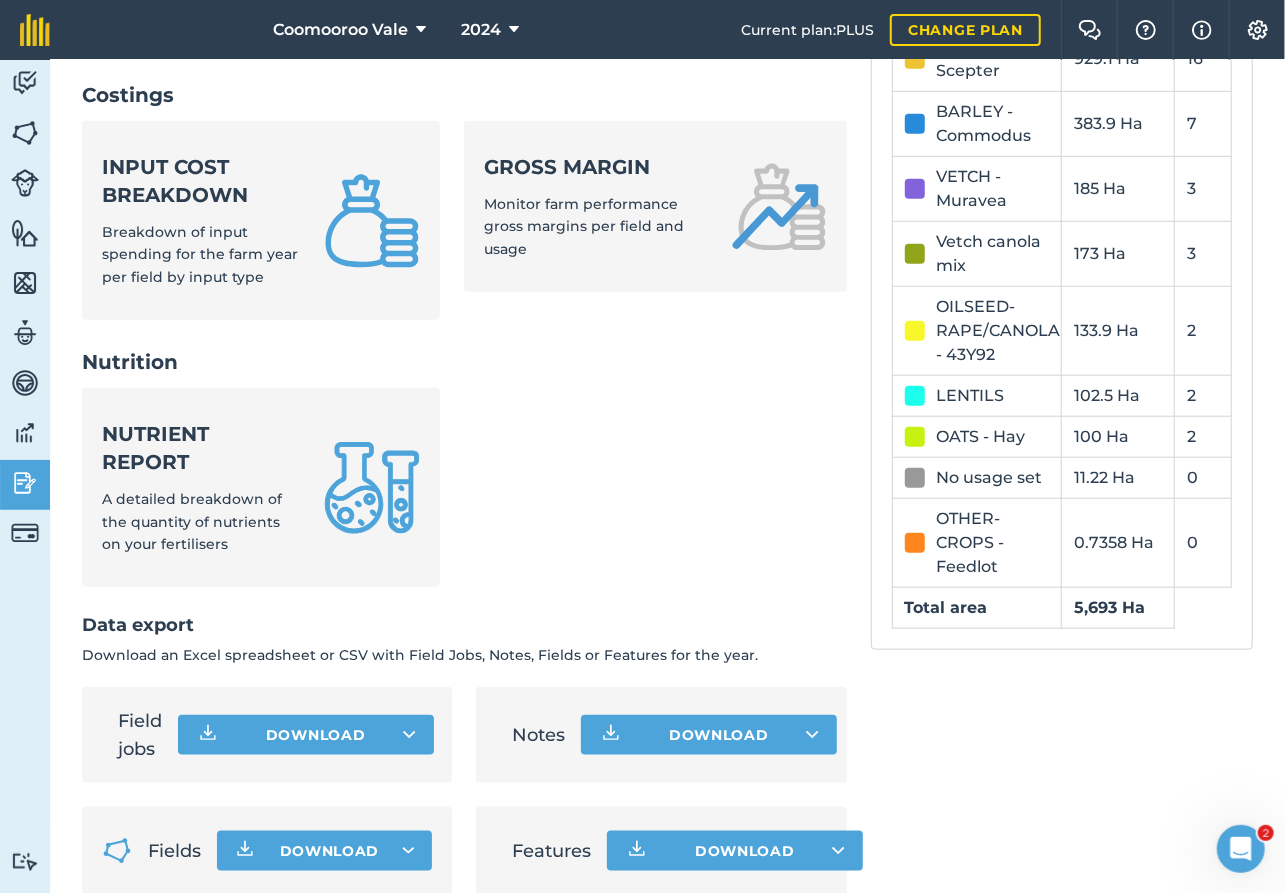 scroll, scrollTop: 813, scrollLeft: 0, axis: vertical 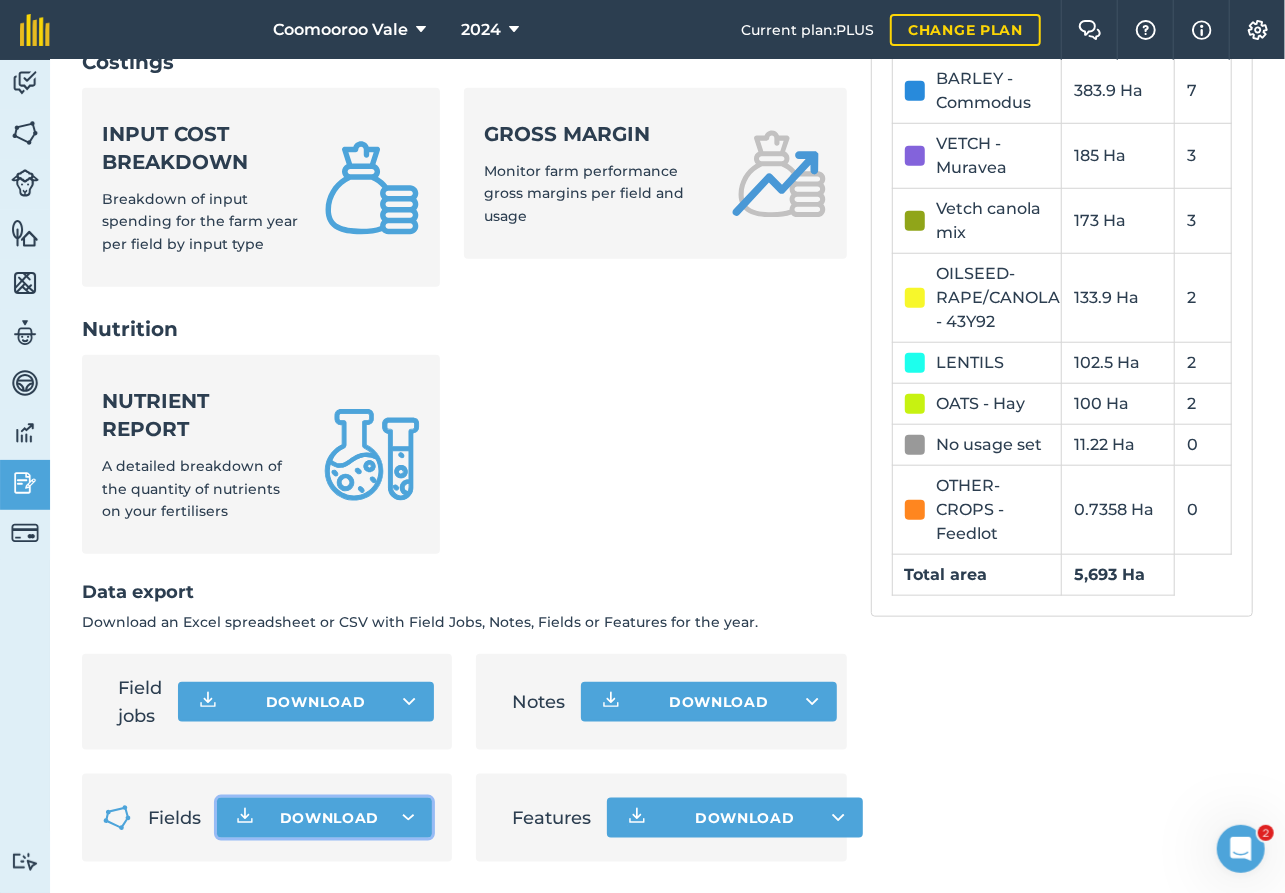 click on "Download" at bounding box center [325, 818] 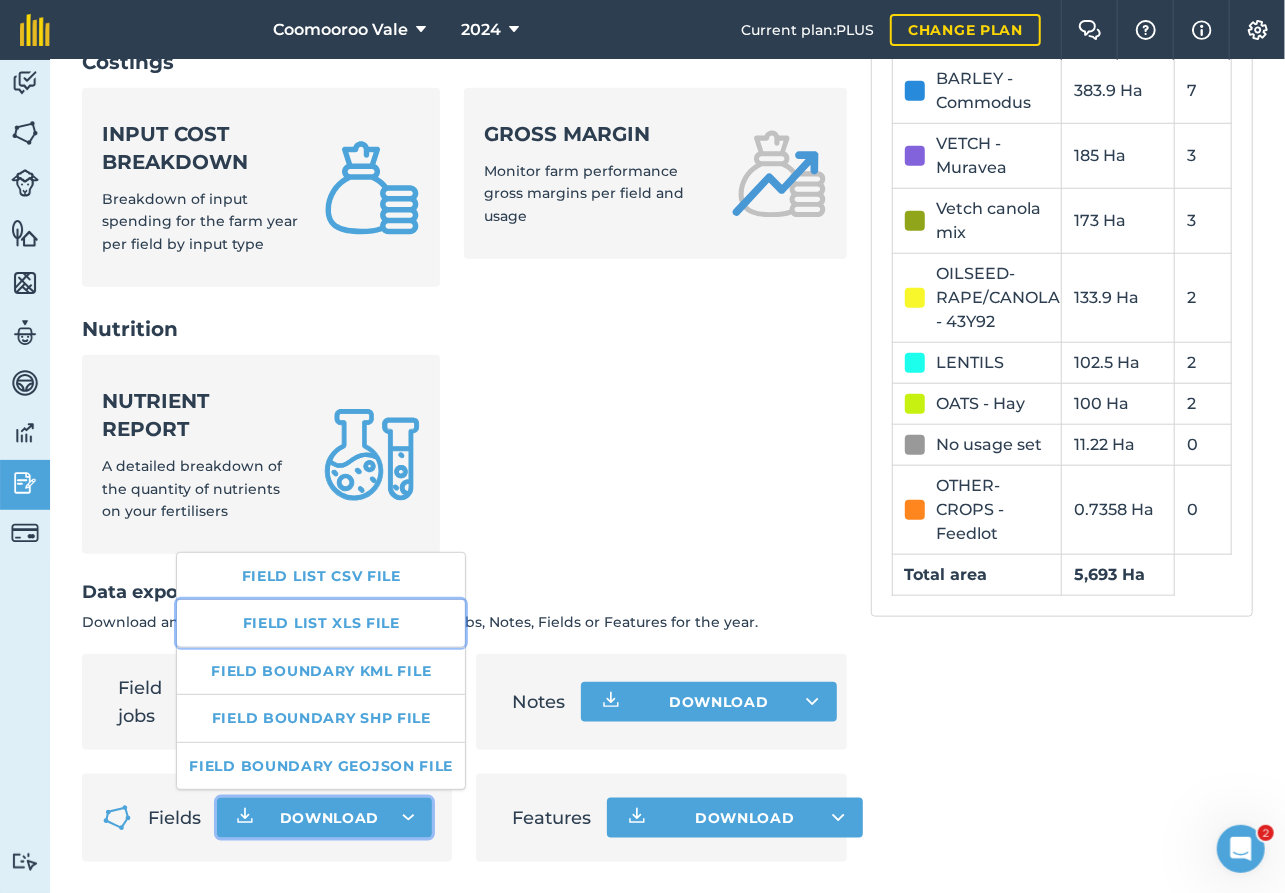 click on "Field list XLS file" at bounding box center (321, 623) 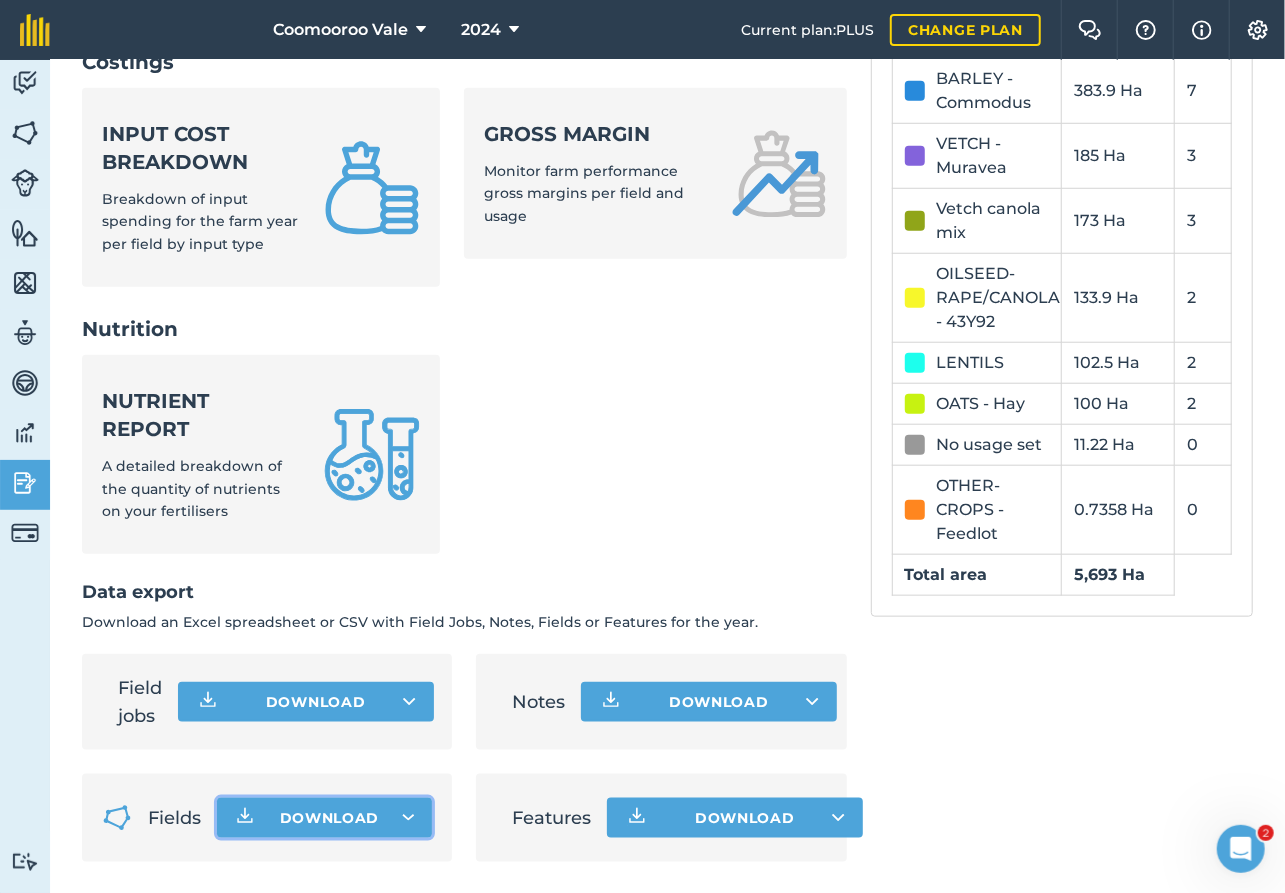 click on "Download" at bounding box center (325, 818) 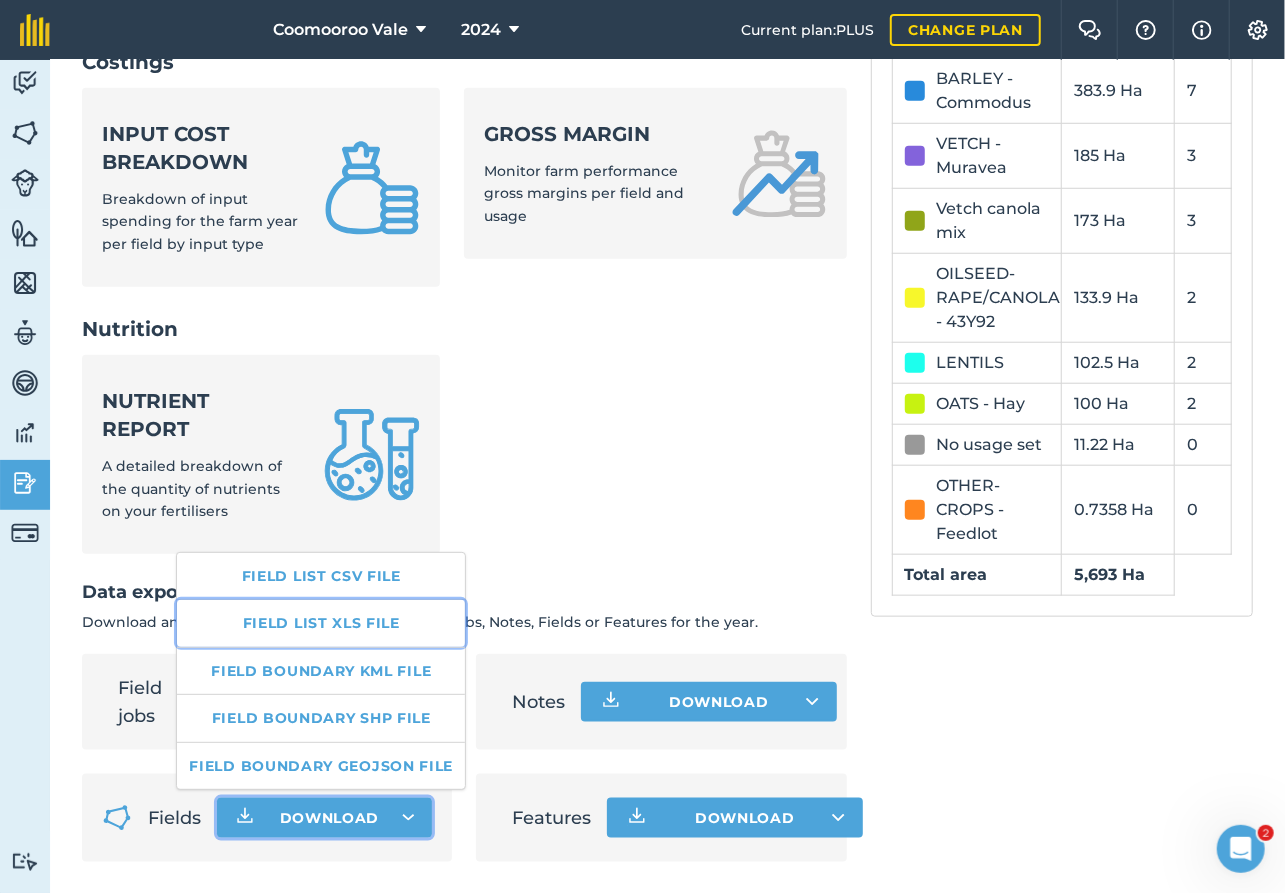 click on "Field list XLS file" at bounding box center [321, 623] 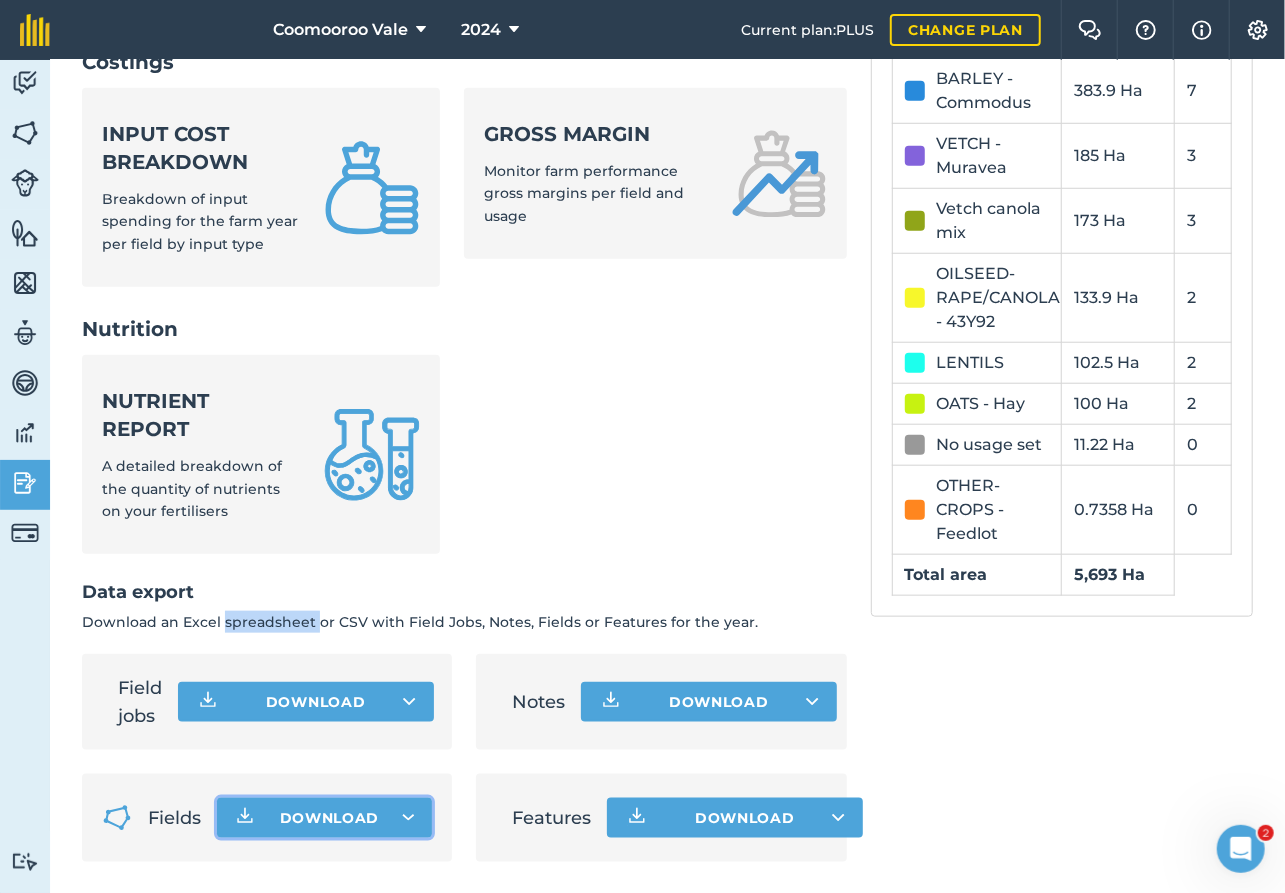 click on "Download an Excel spreadsheet or CSV with Field Jobs, Notes, Fields or Features for the year." at bounding box center (464, 622) 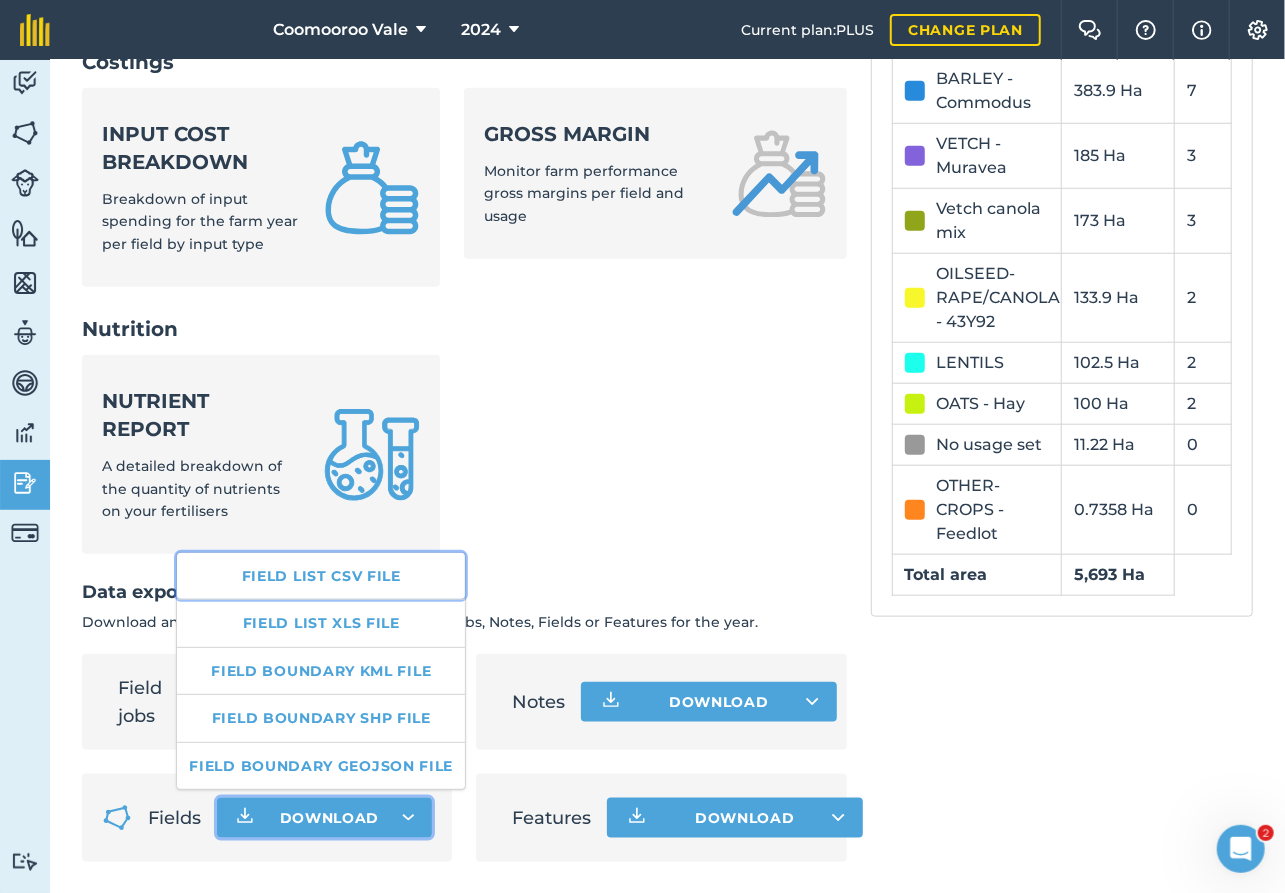 click on "Field list CSV file" at bounding box center (321, 576) 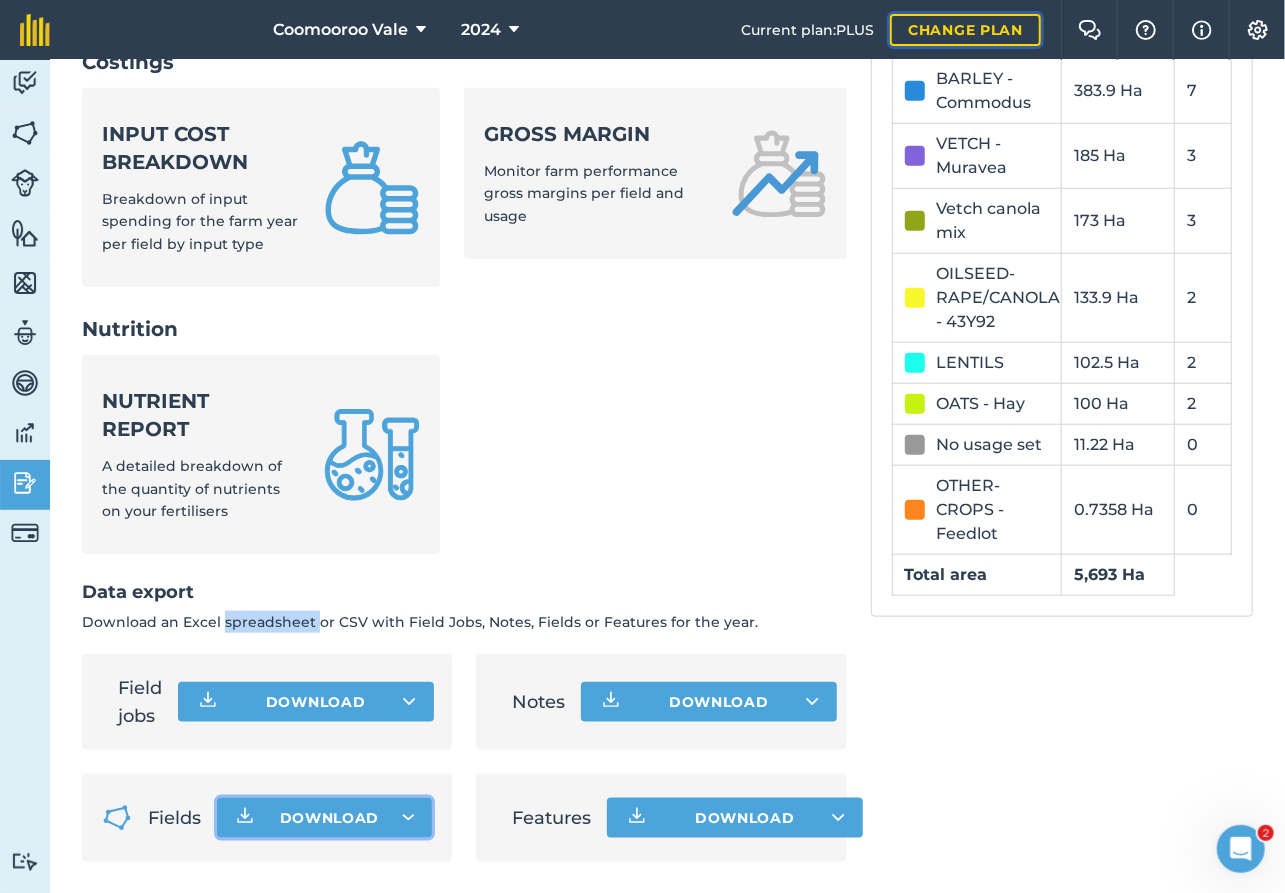 drag, startPoint x: 1208, startPoint y: 1, endPoint x: 930, endPoint y: 40, distance: 280.7223 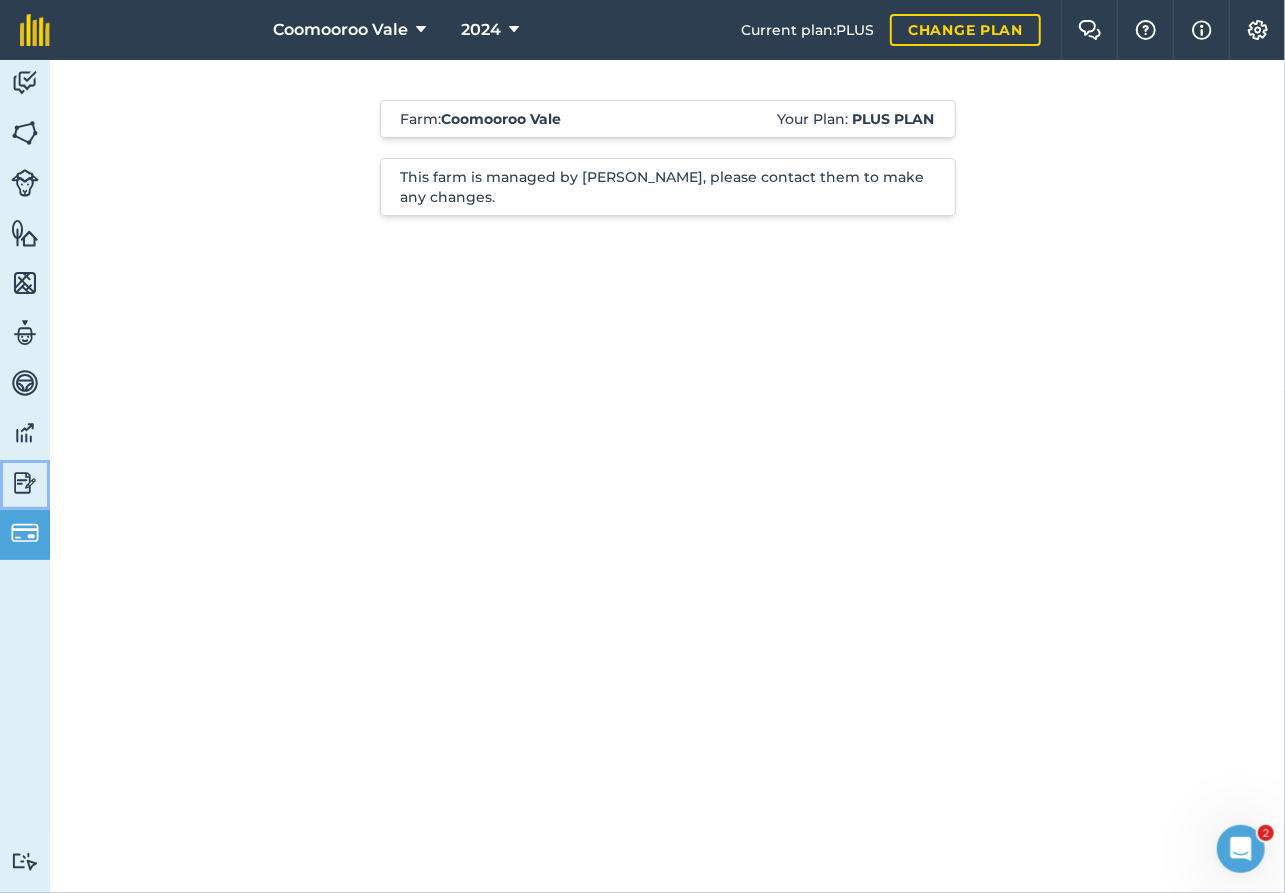 click at bounding box center [25, 483] 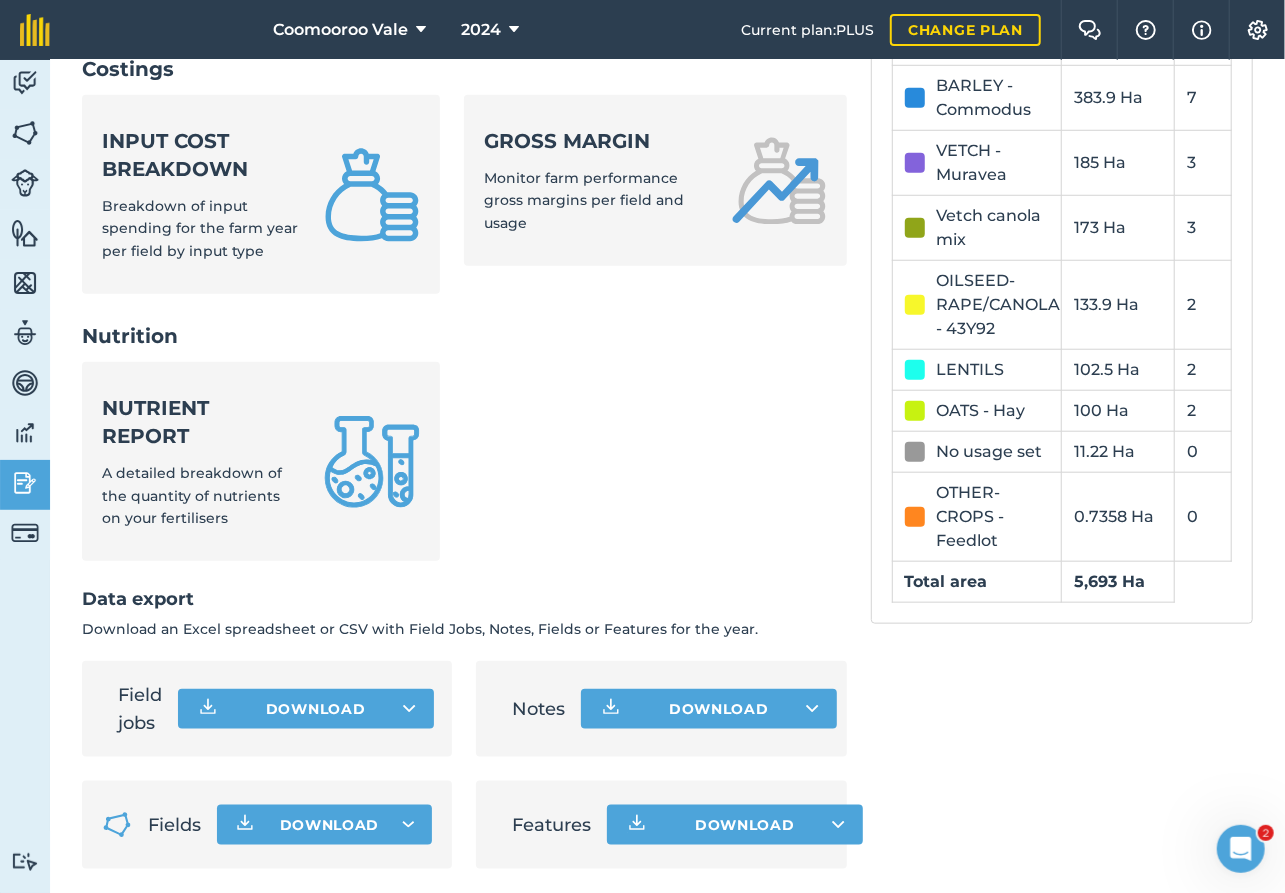 scroll, scrollTop: 813, scrollLeft: 0, axis: vertical 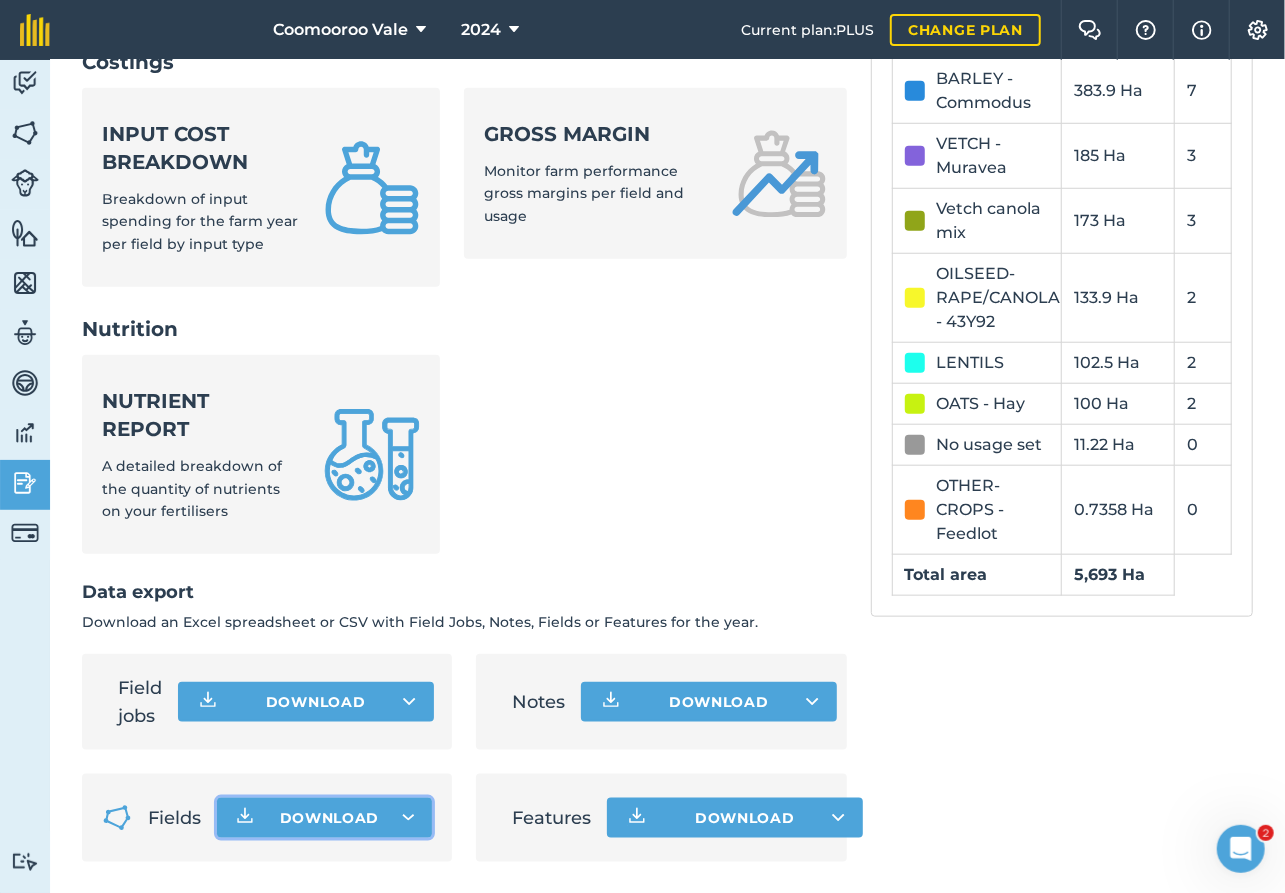 click on "Download" at bounding box center [325, 818] 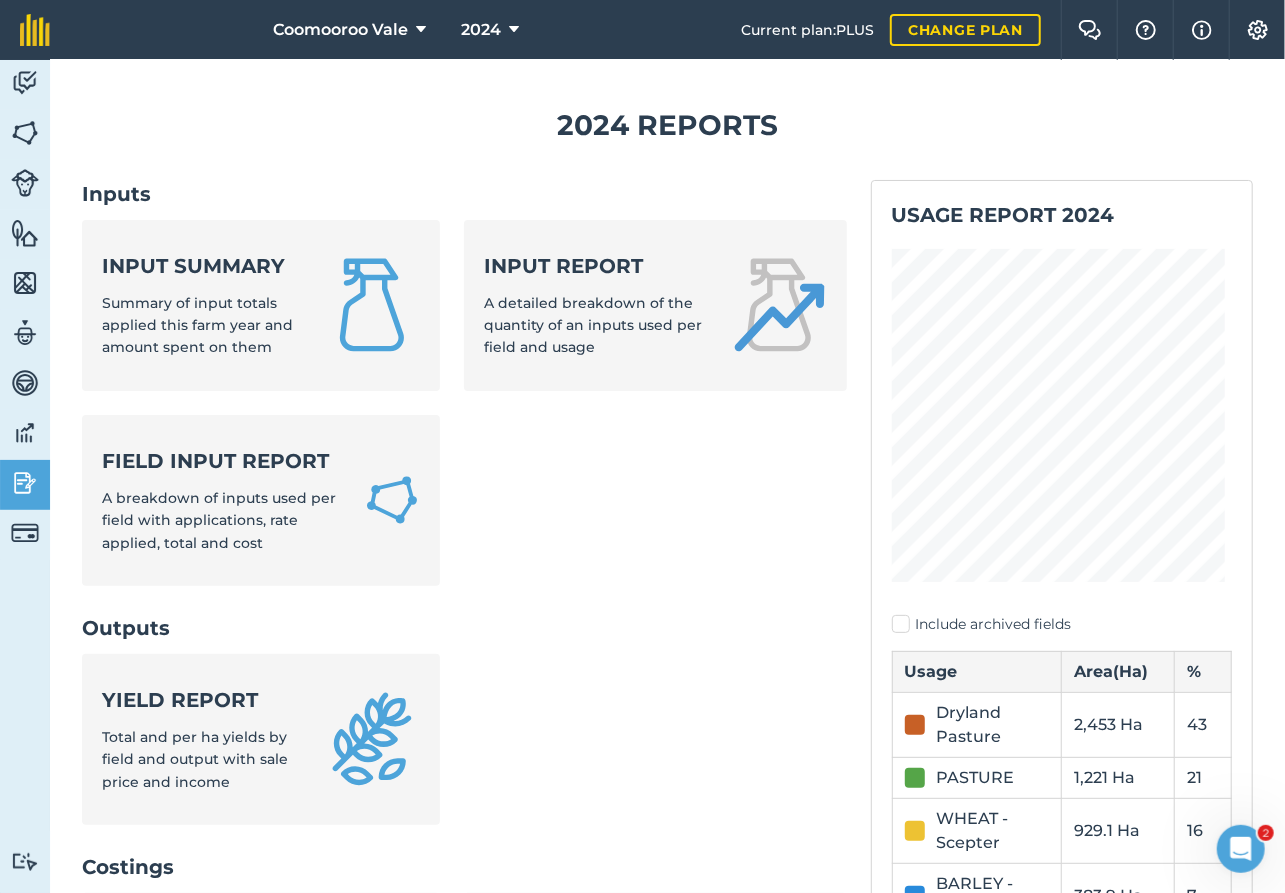 scroll, scrollTop: 0, scrollLeft: 0, axis: both 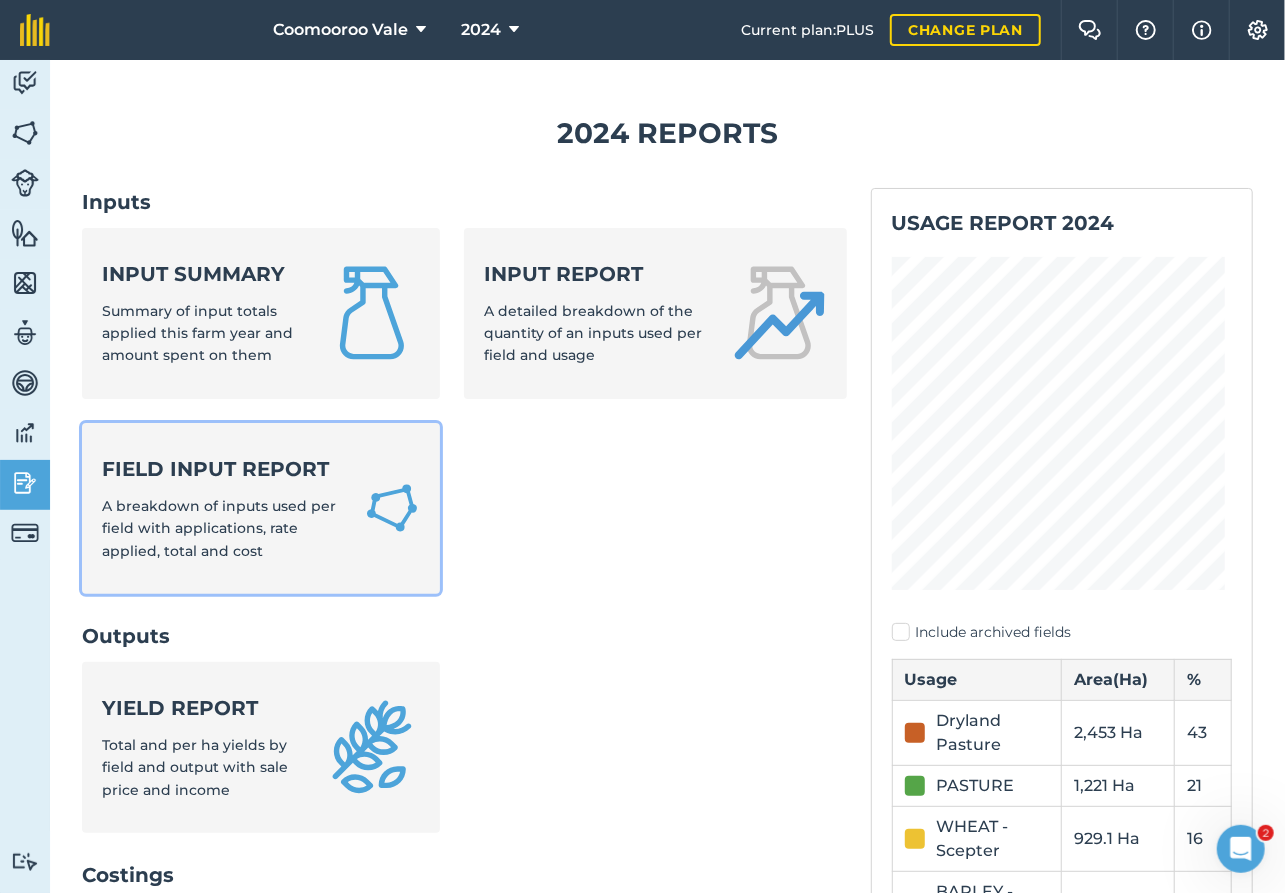click on "A breakdown of inputs used per field with applications, rate applied, total and cost" at bounding box center [219, 528] 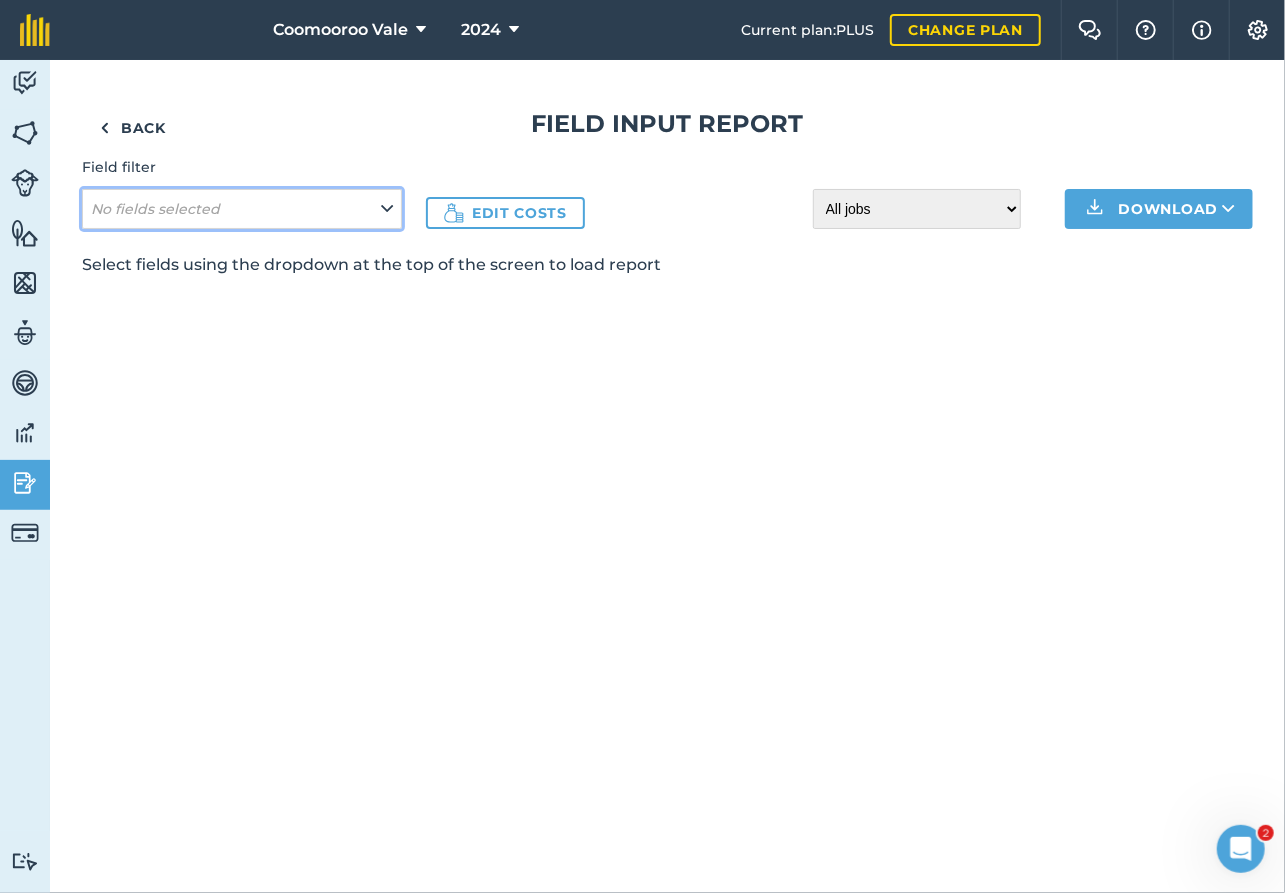 click on "No fields selected" at bounding box center [242, 209] 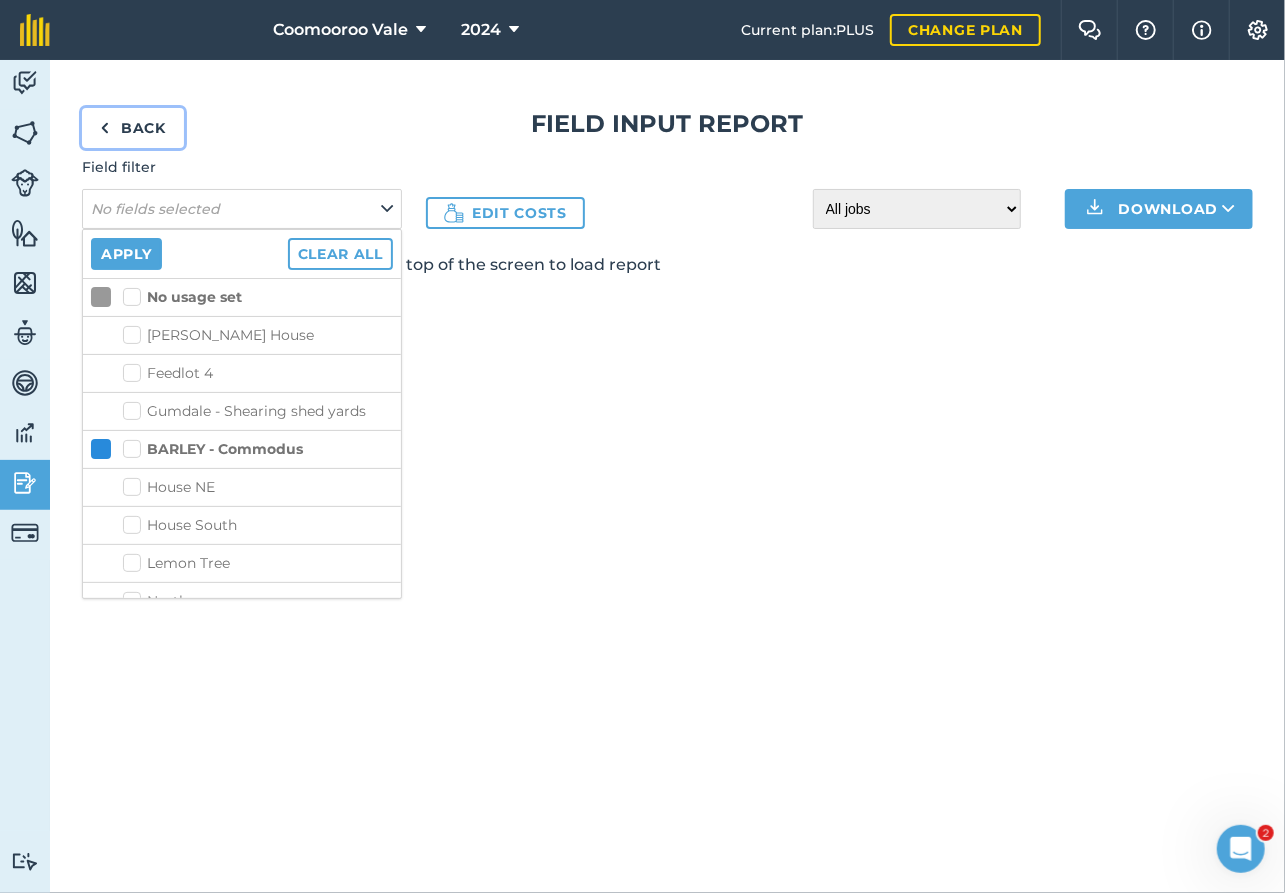 click on "Back" at bounding box center [133, 128] 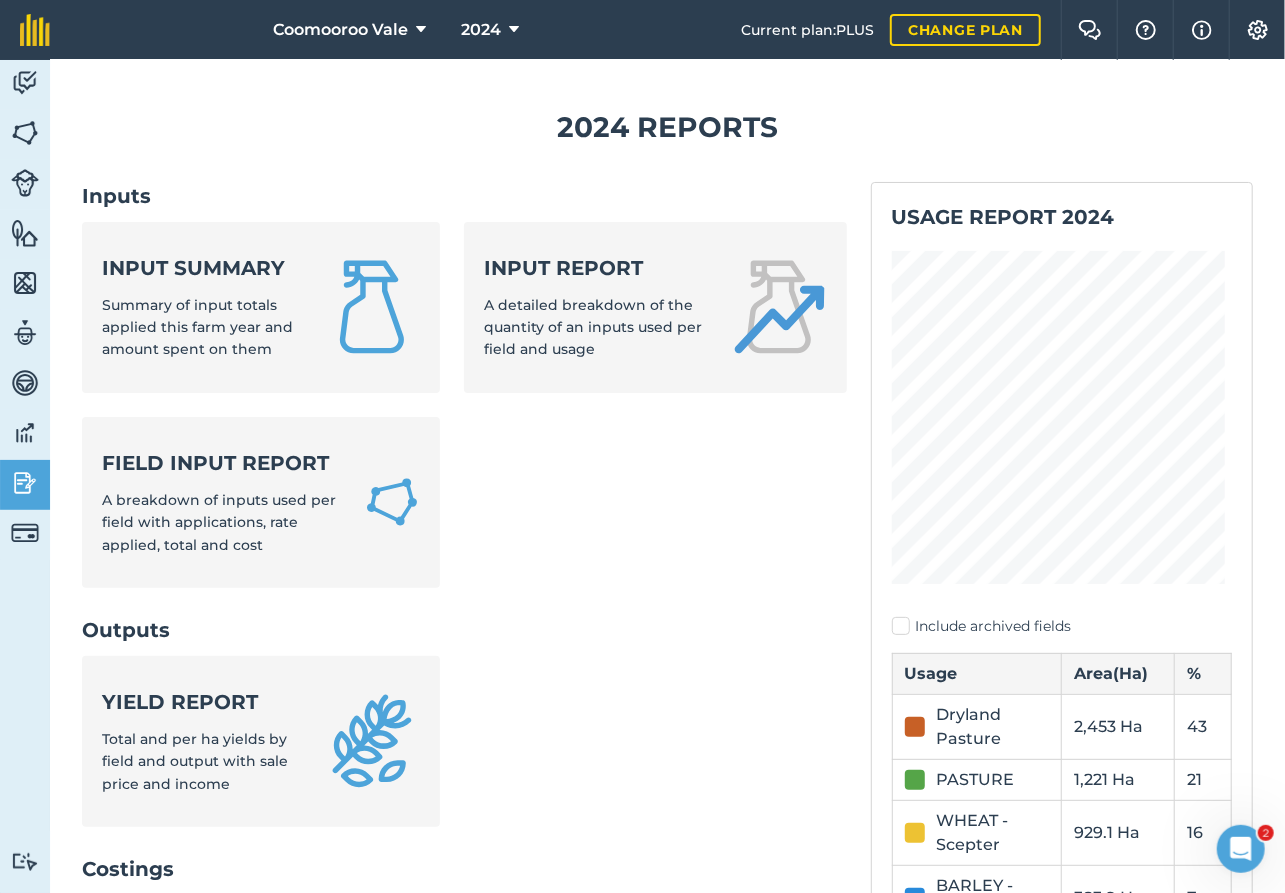 scroll, scrollTop: 0, scrollLeft: 0, axis: both 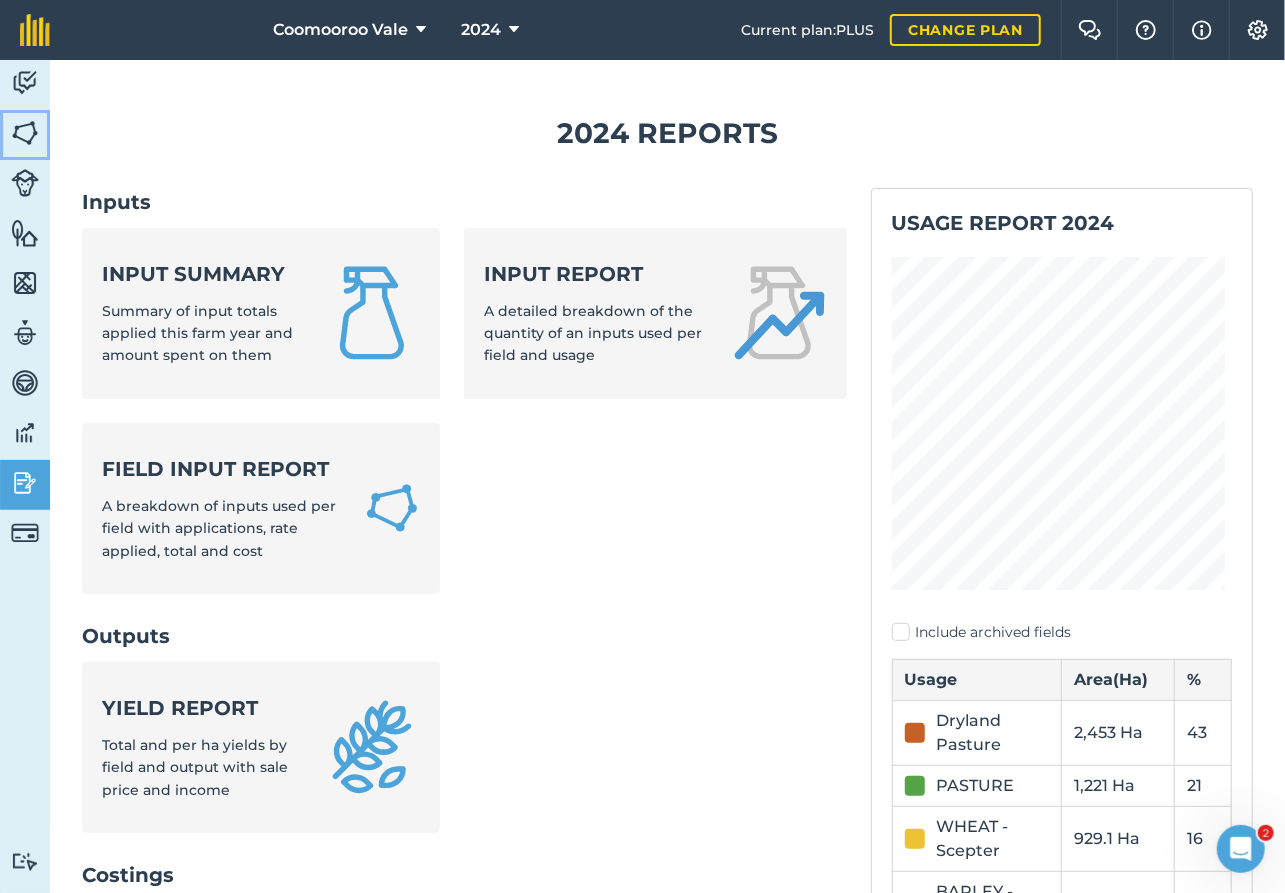 click at bounding box center (25, 133) 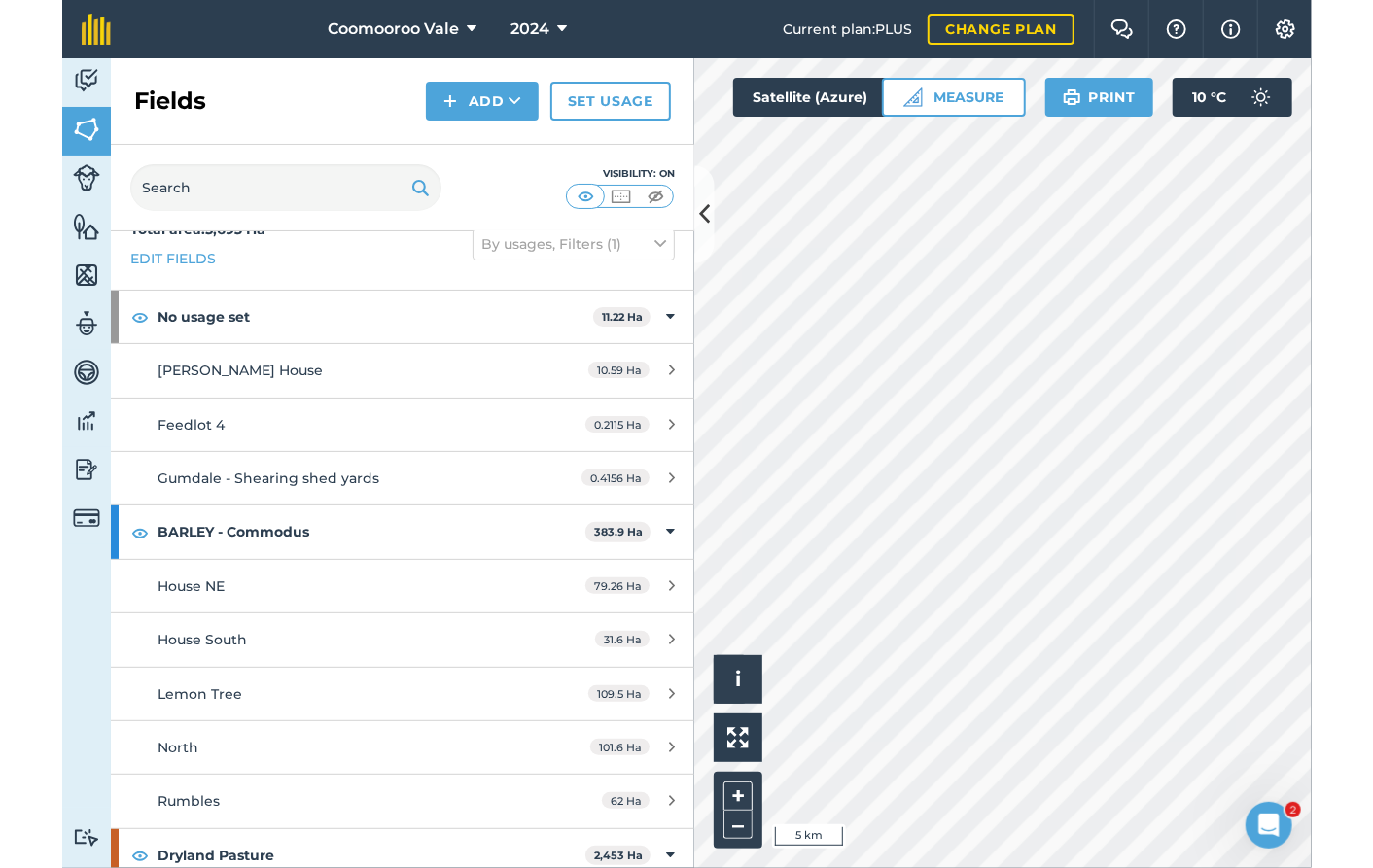 scroll, scrollTop: 0, scrollLeft: 0, axis: both 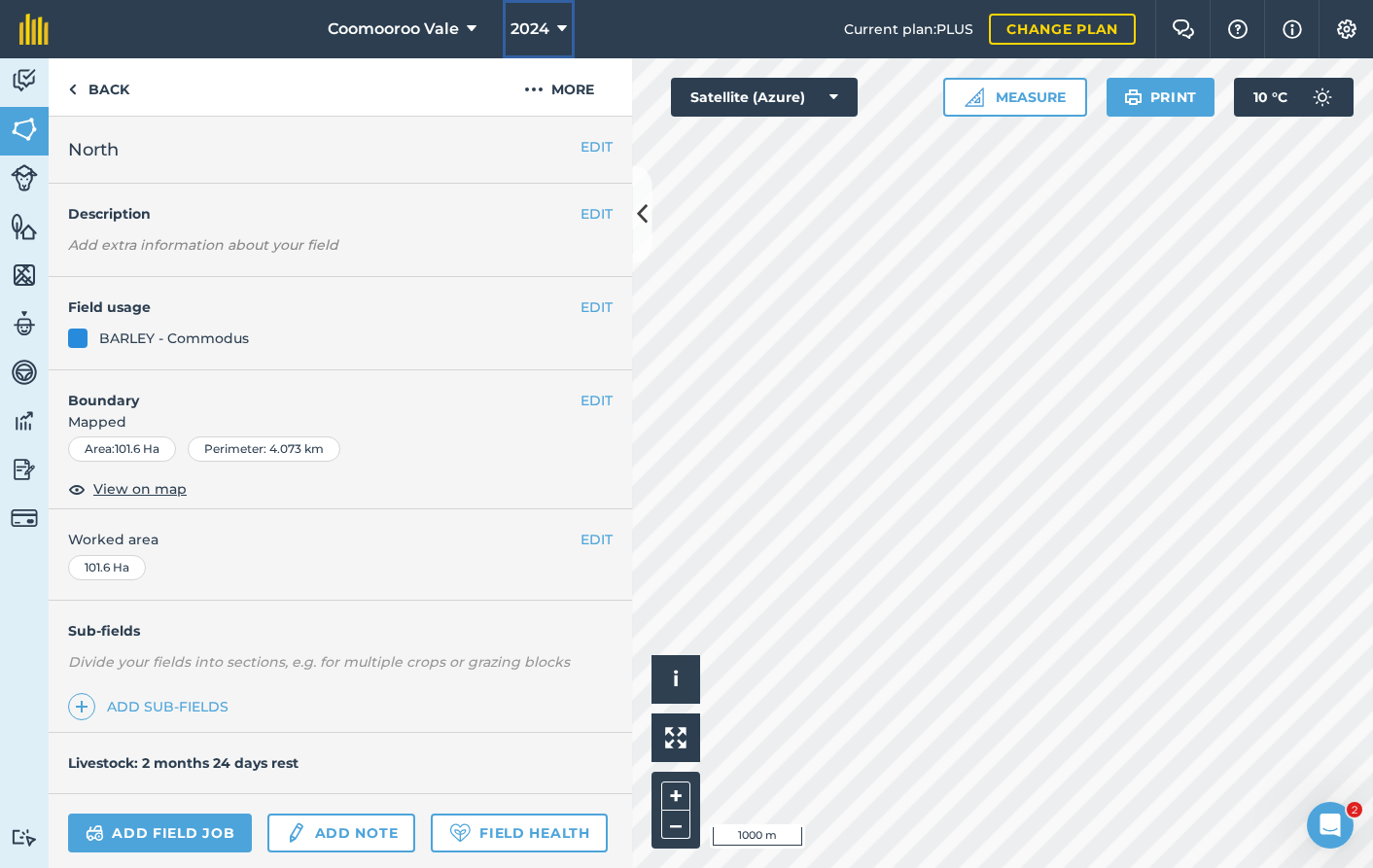 click at bounding box center [562, 29] 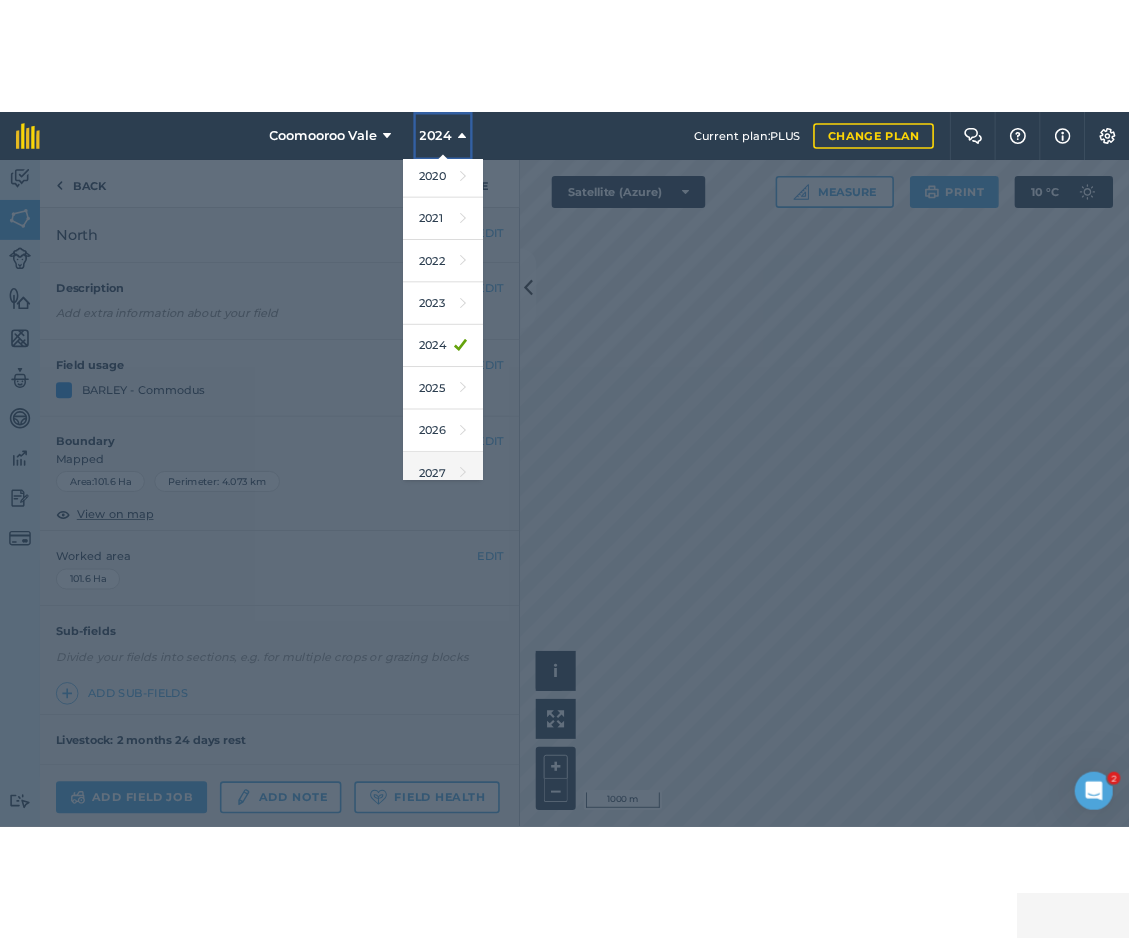 scroll, scrollTop: 186, scrollLeft: 0, axis: vertical 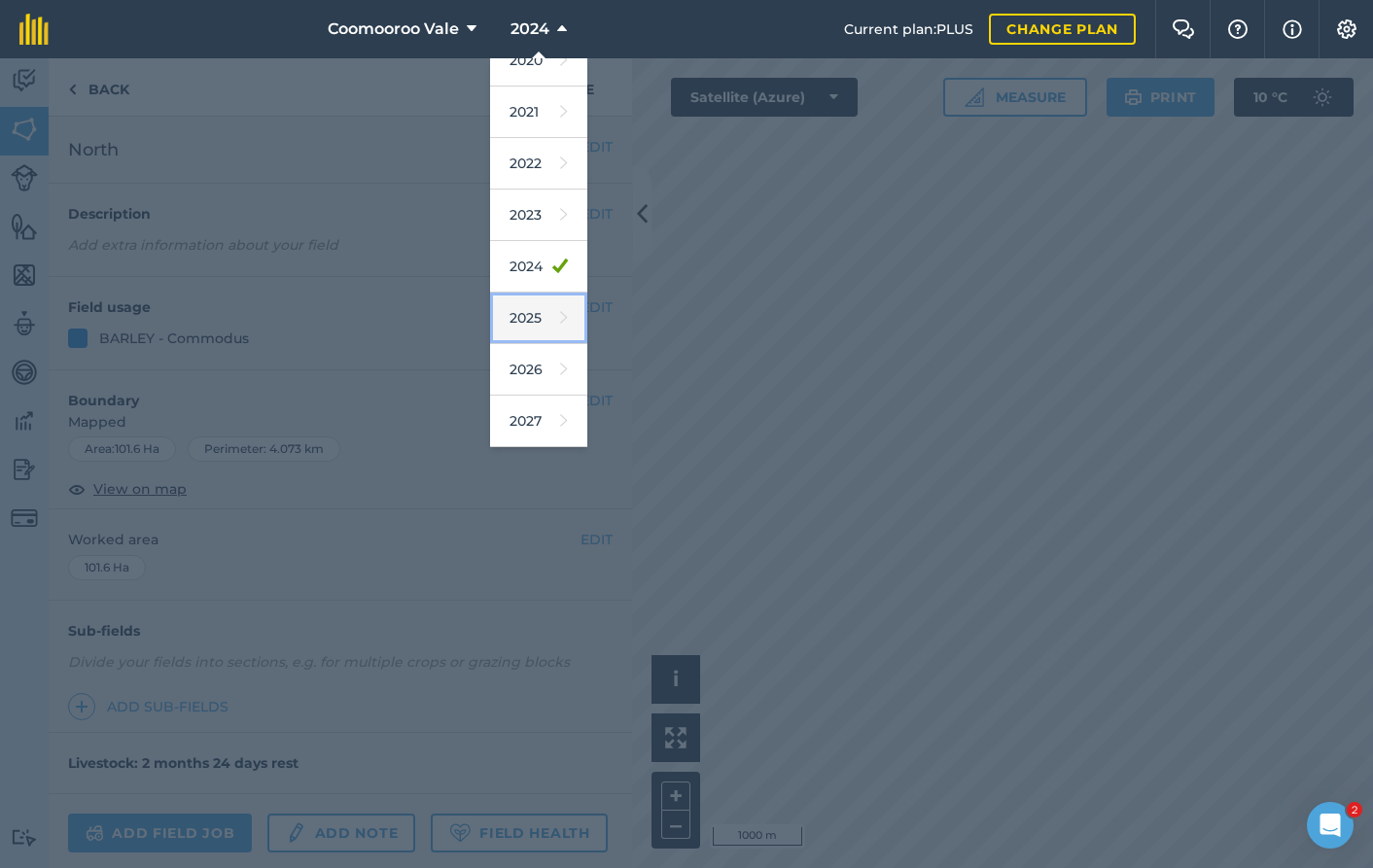 click on "2025" at bounding box center [539, 318] 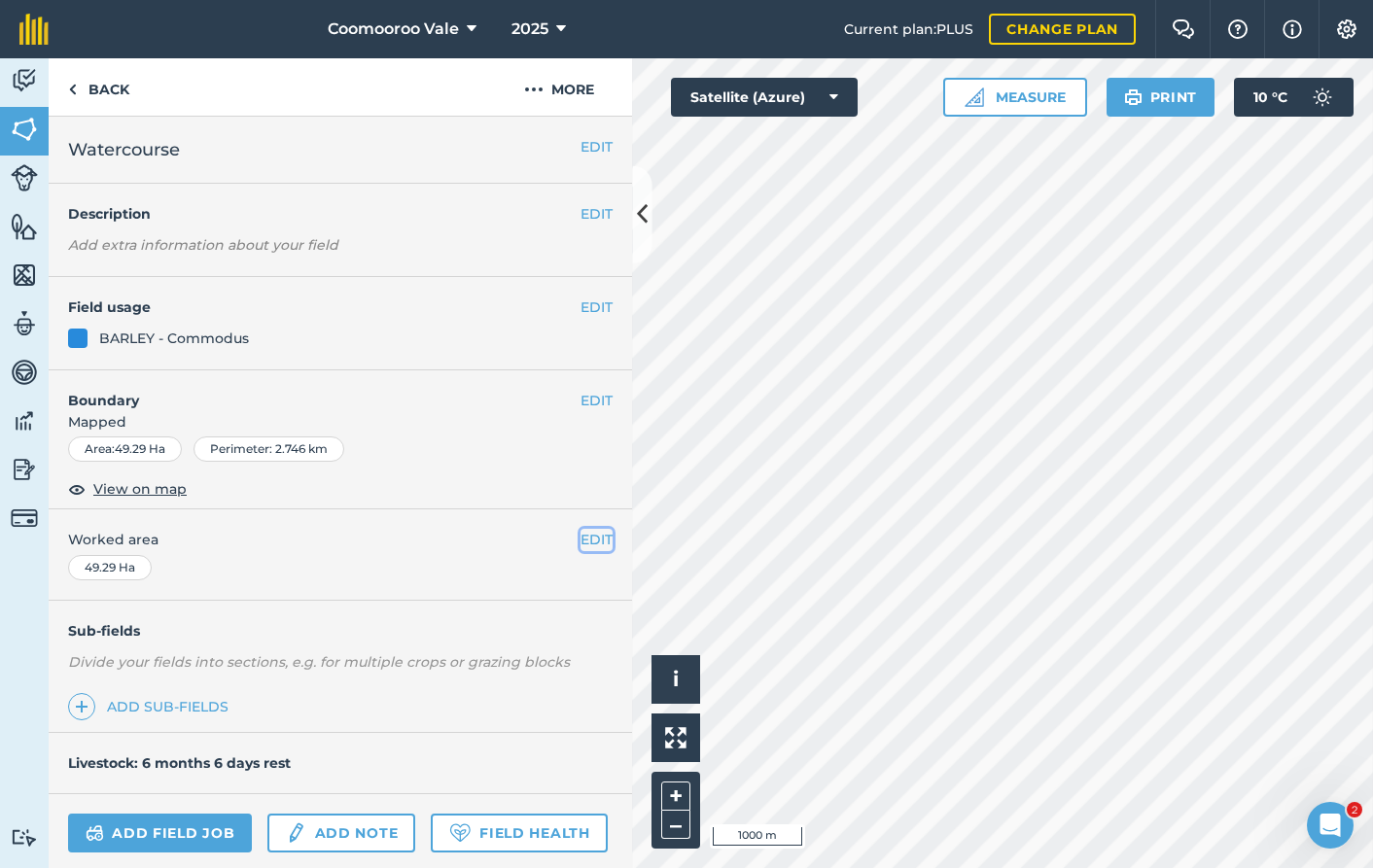 click on "EDIT" at bounding box center [596, 539] 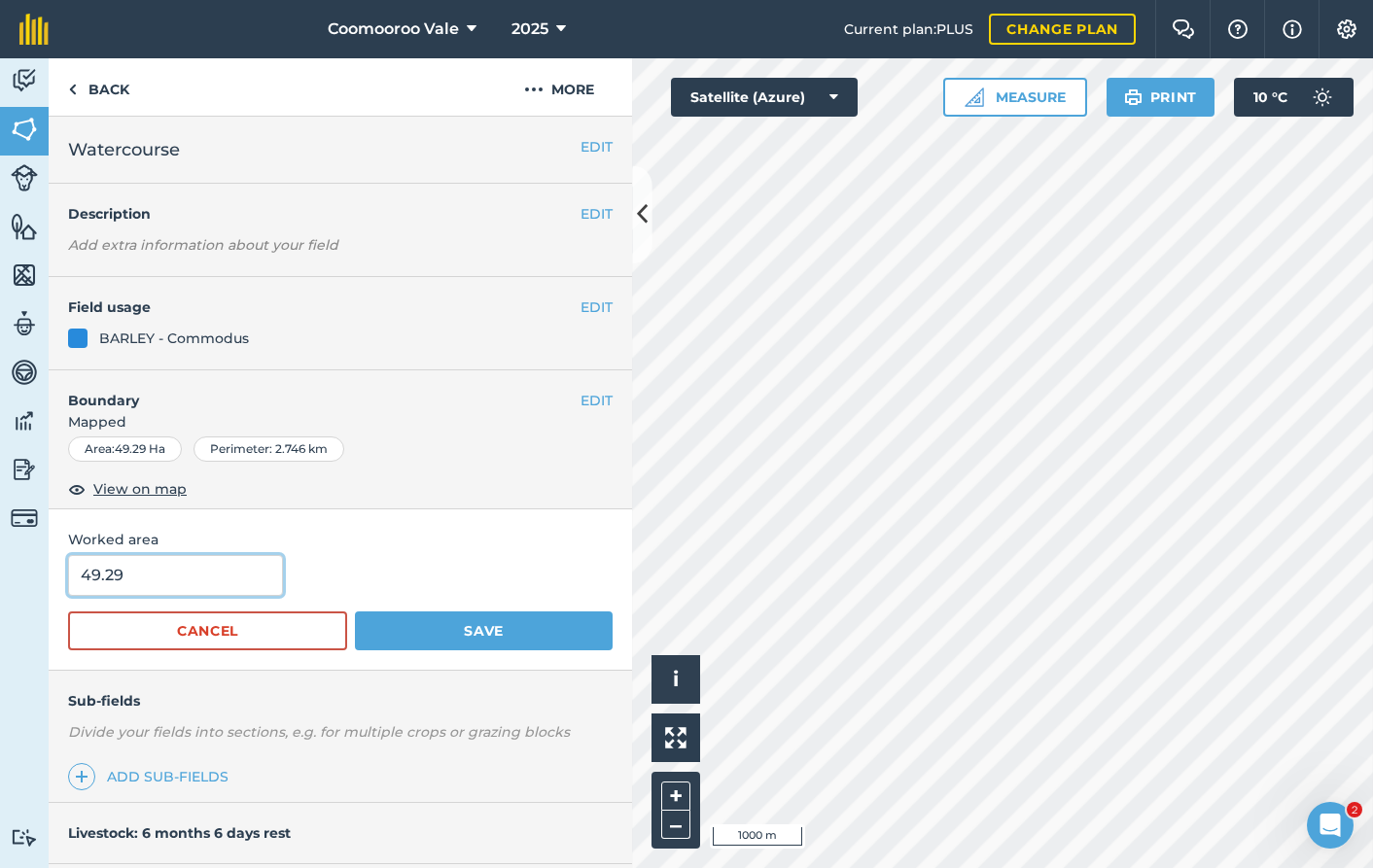drag, startPoint x: 167, startPoint y: 575, endPoint x: 56, endPoint y: 575, distance: 111 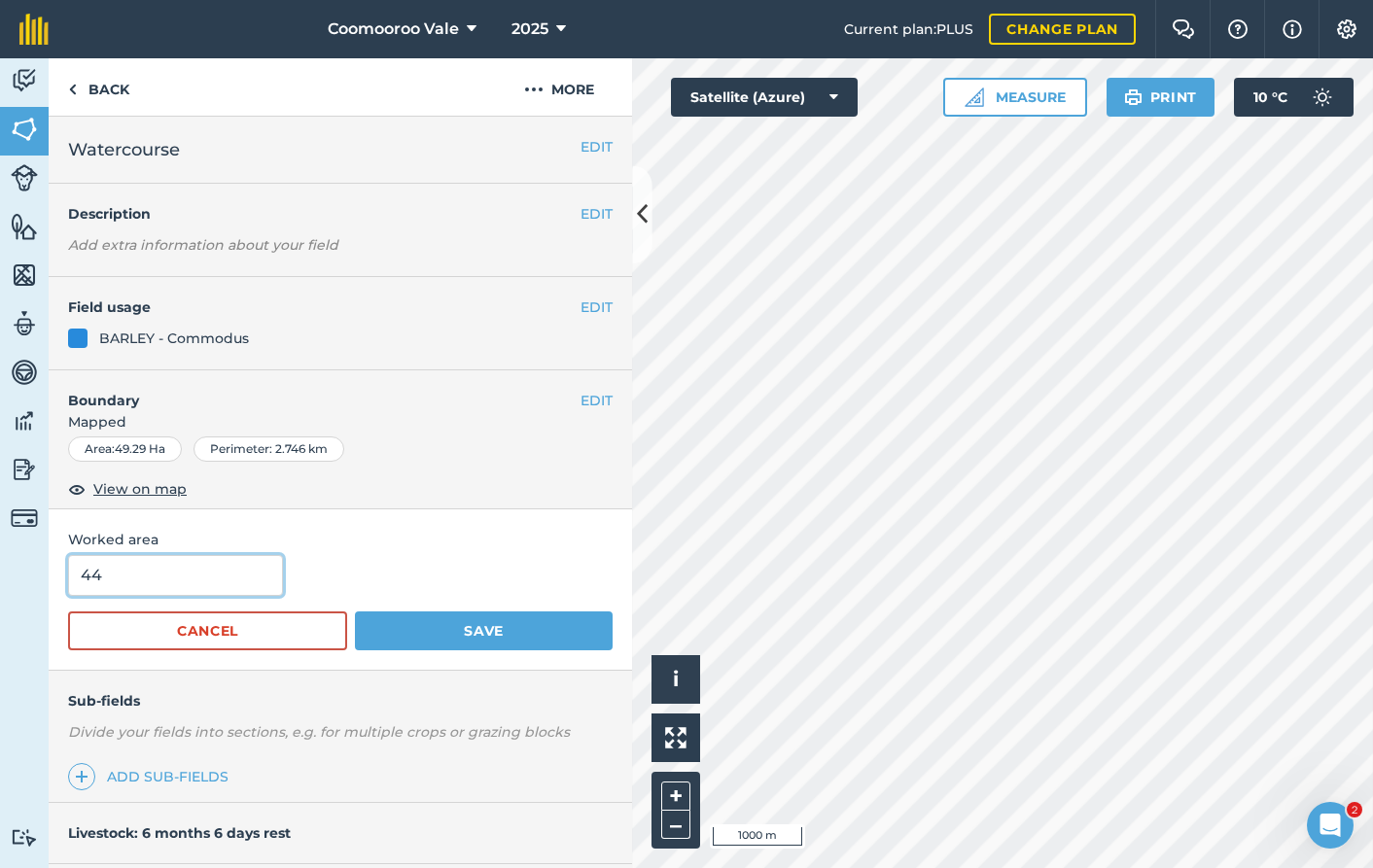 type on "44" 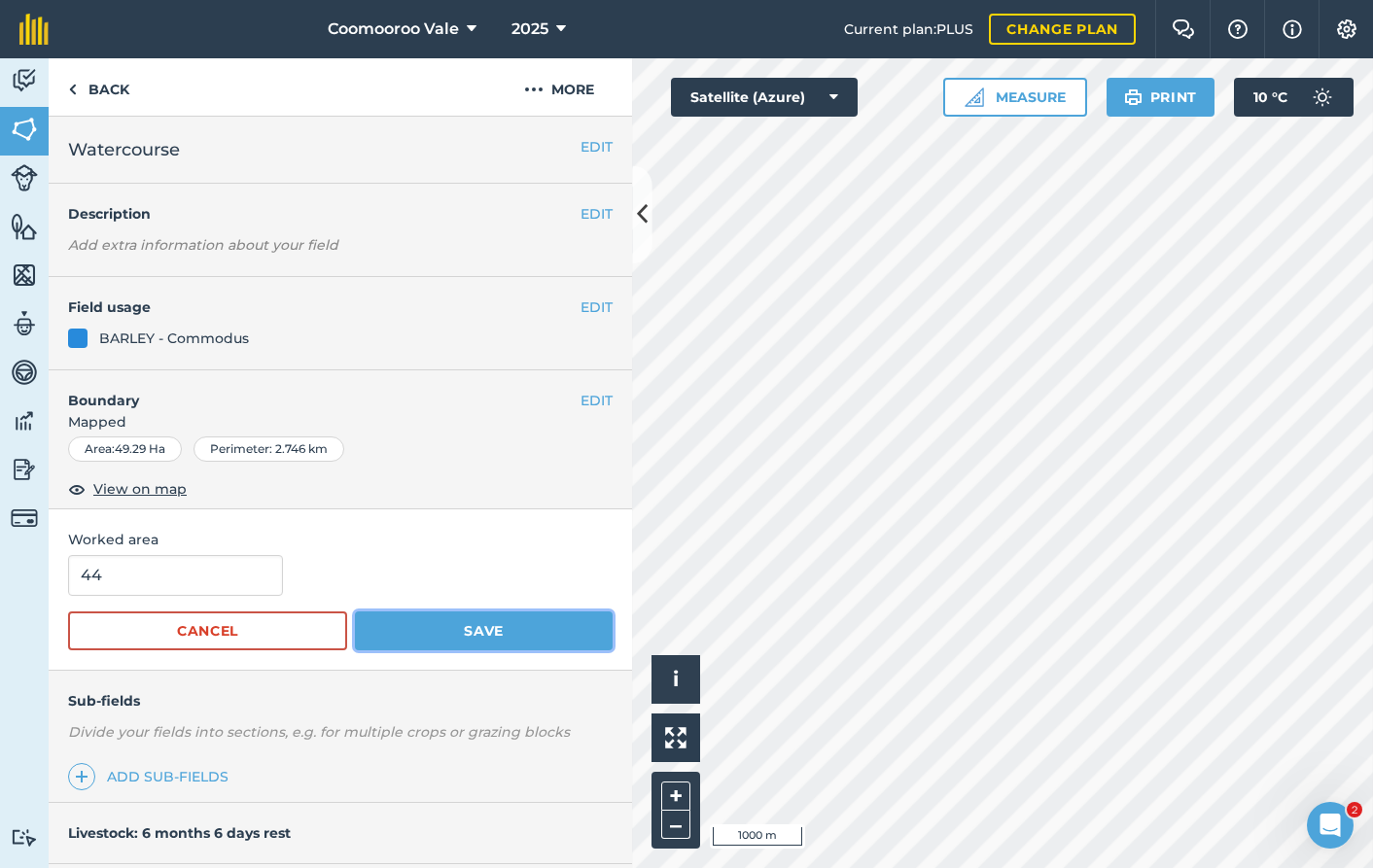 click on "Save" at bounding box center (483, 631) 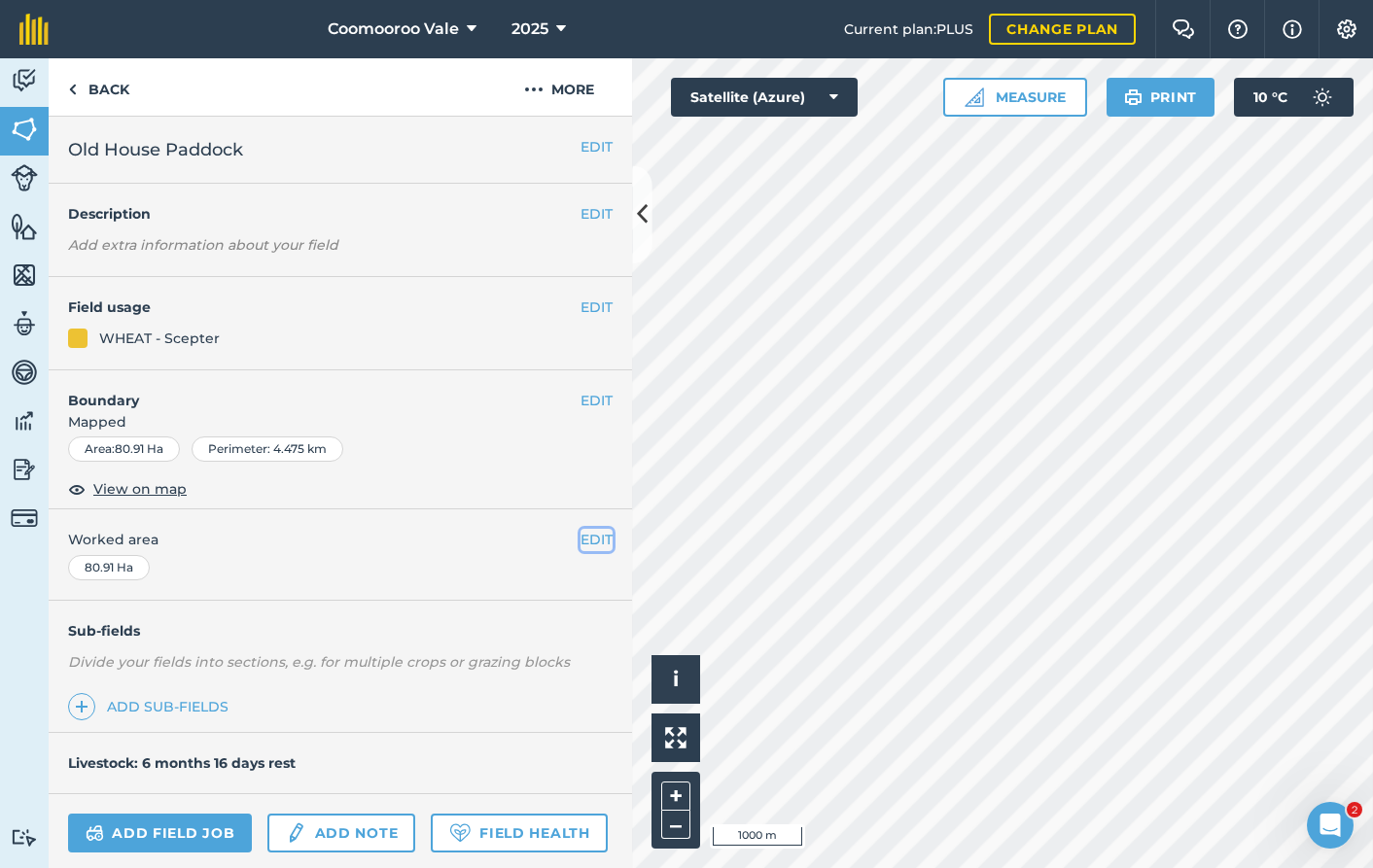 click on "EDIT" at bounding box center (596, 539) 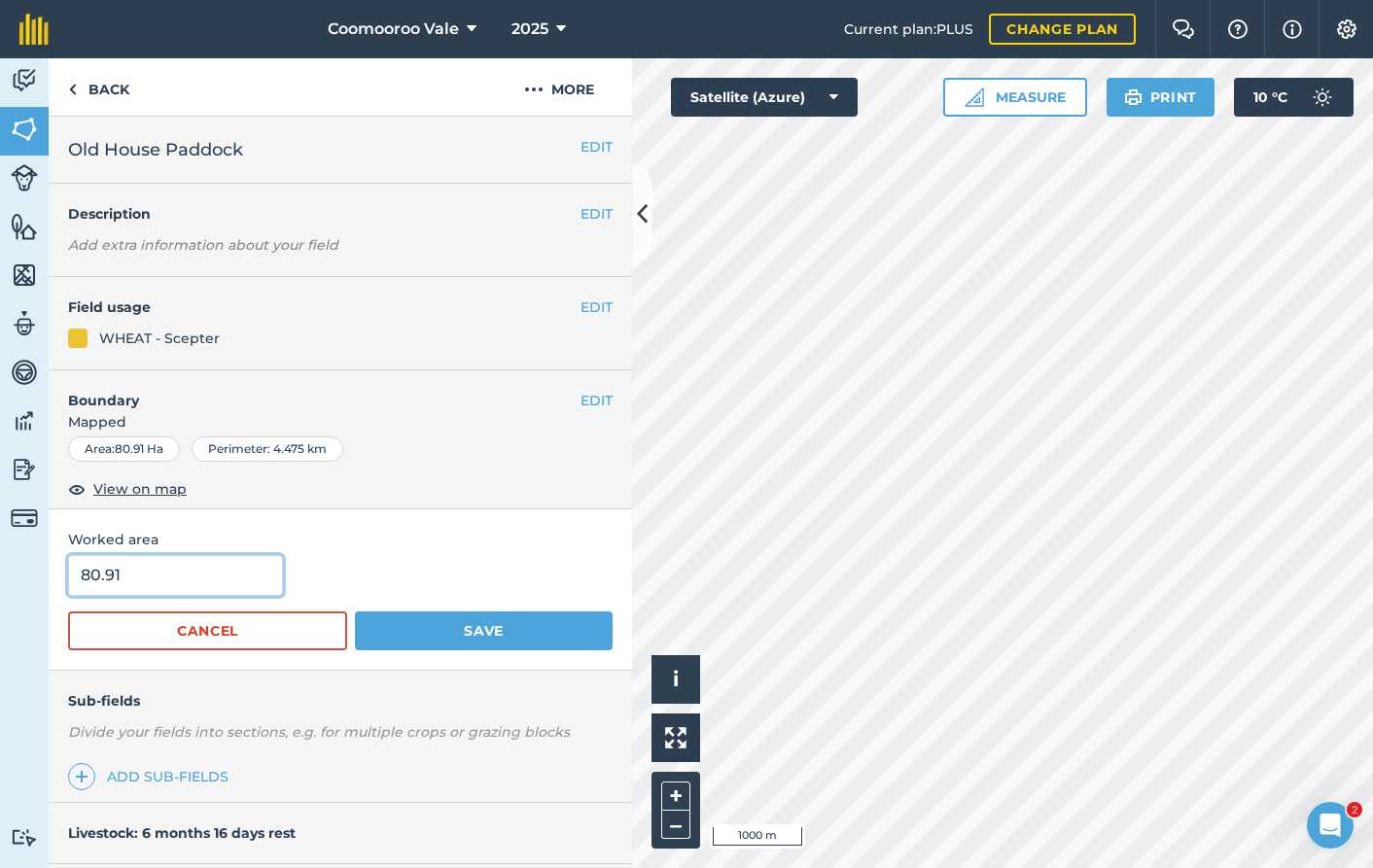drag, startPoint x: 163, startPoint y: 580, endPoint x: 31, endPoint y: 581, distance: 132.00379 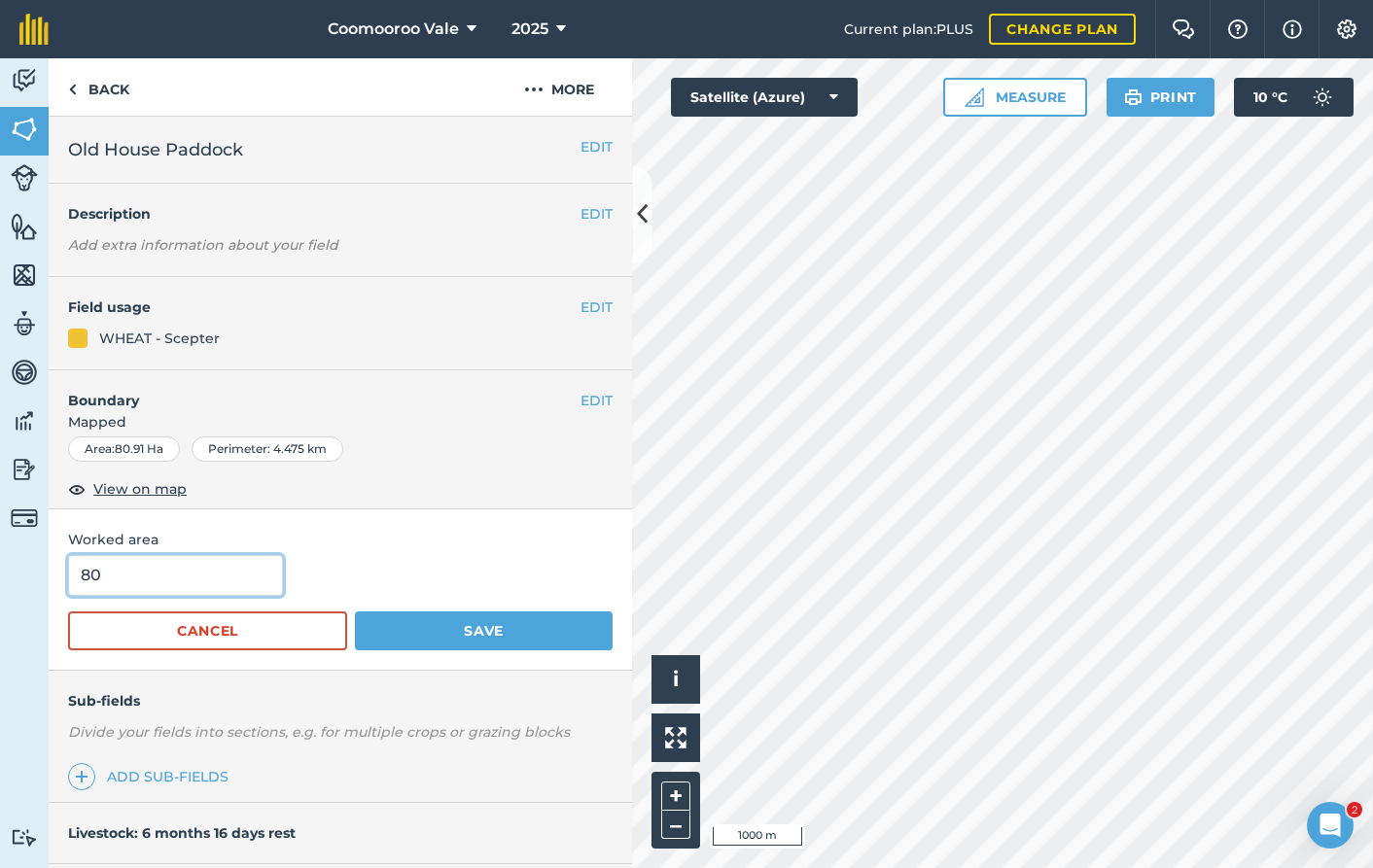type on "80" 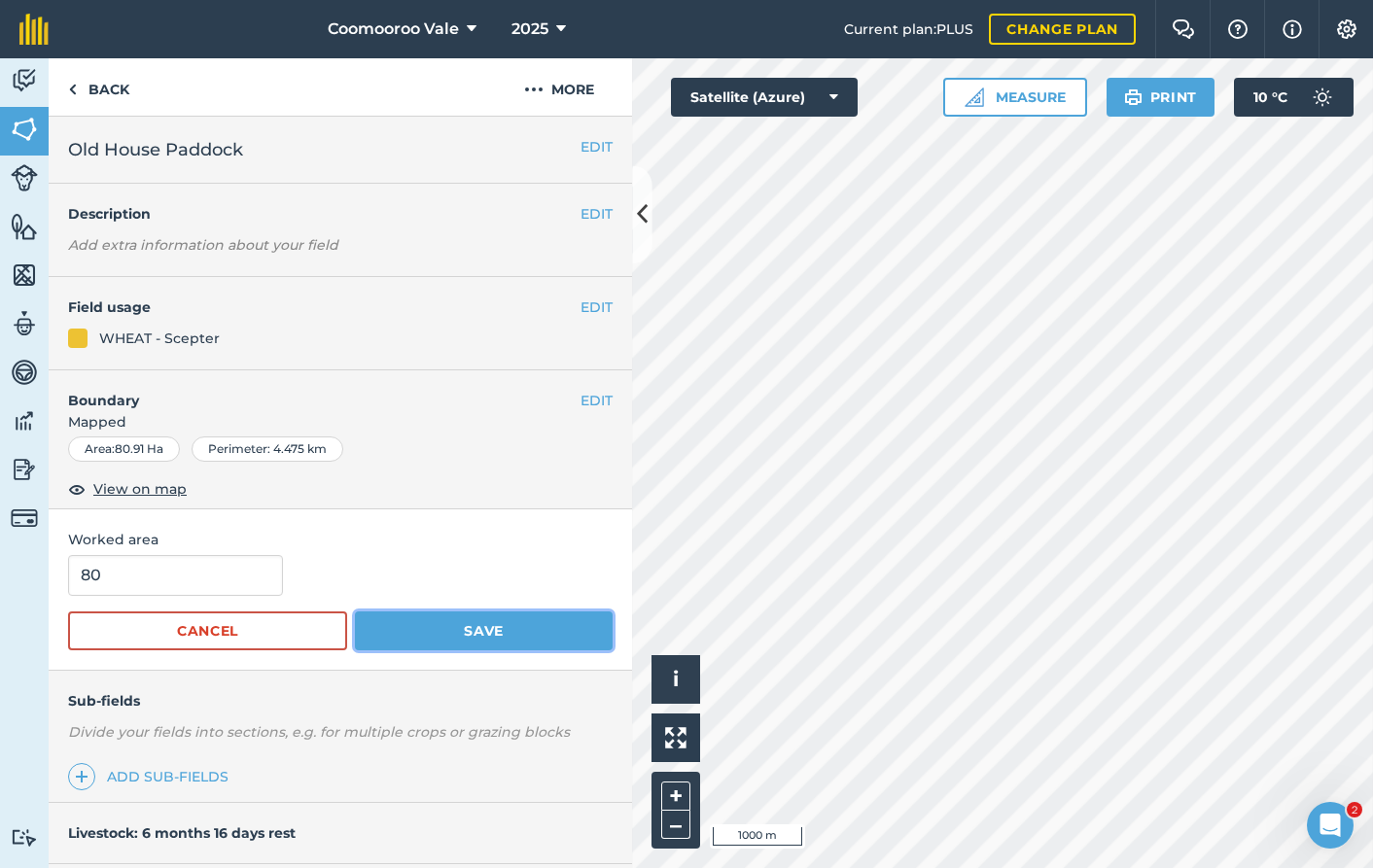 click on "Save" at bounding box center (483, 631) 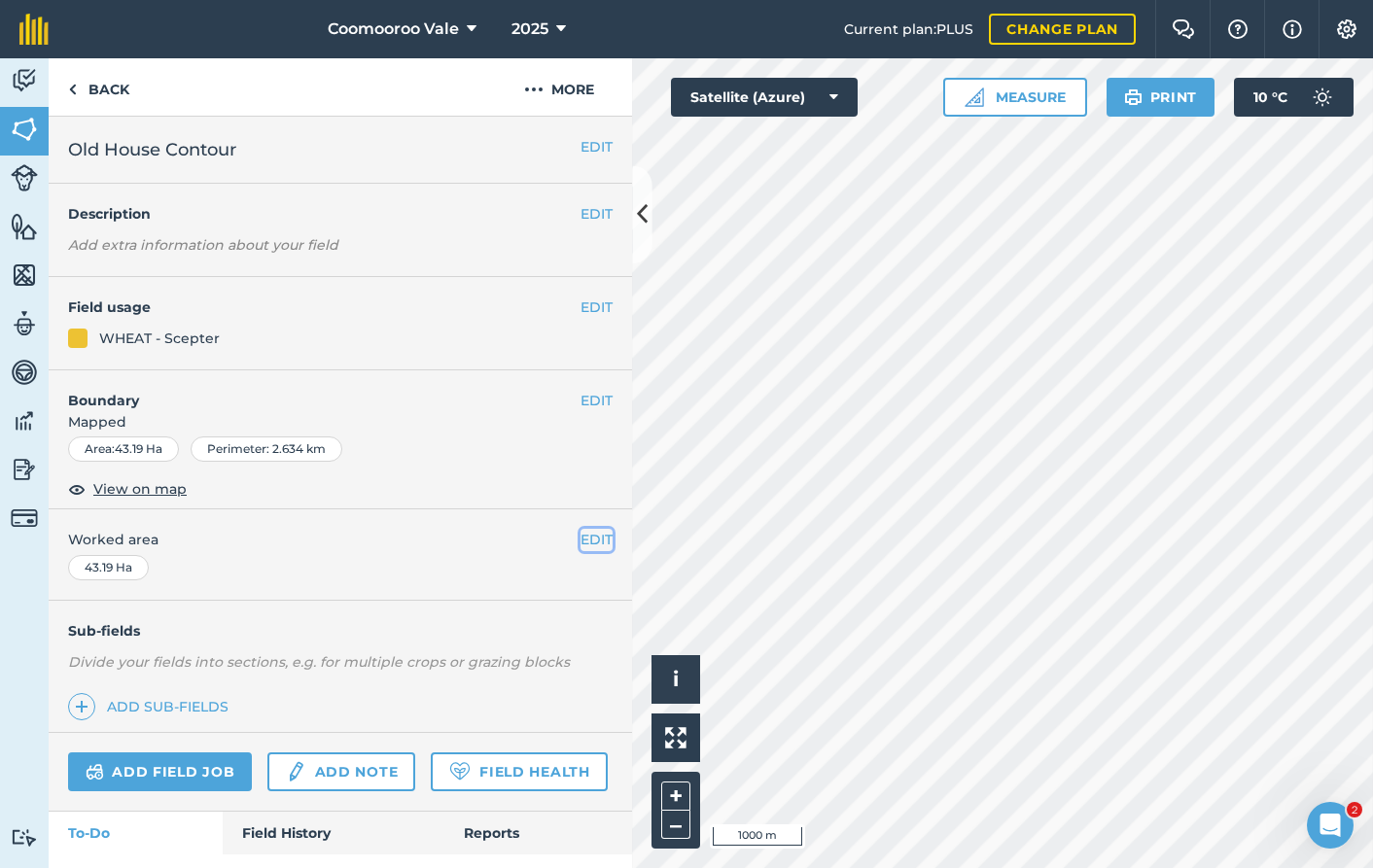 click on "EDIT" at bounding box center [596, 539] 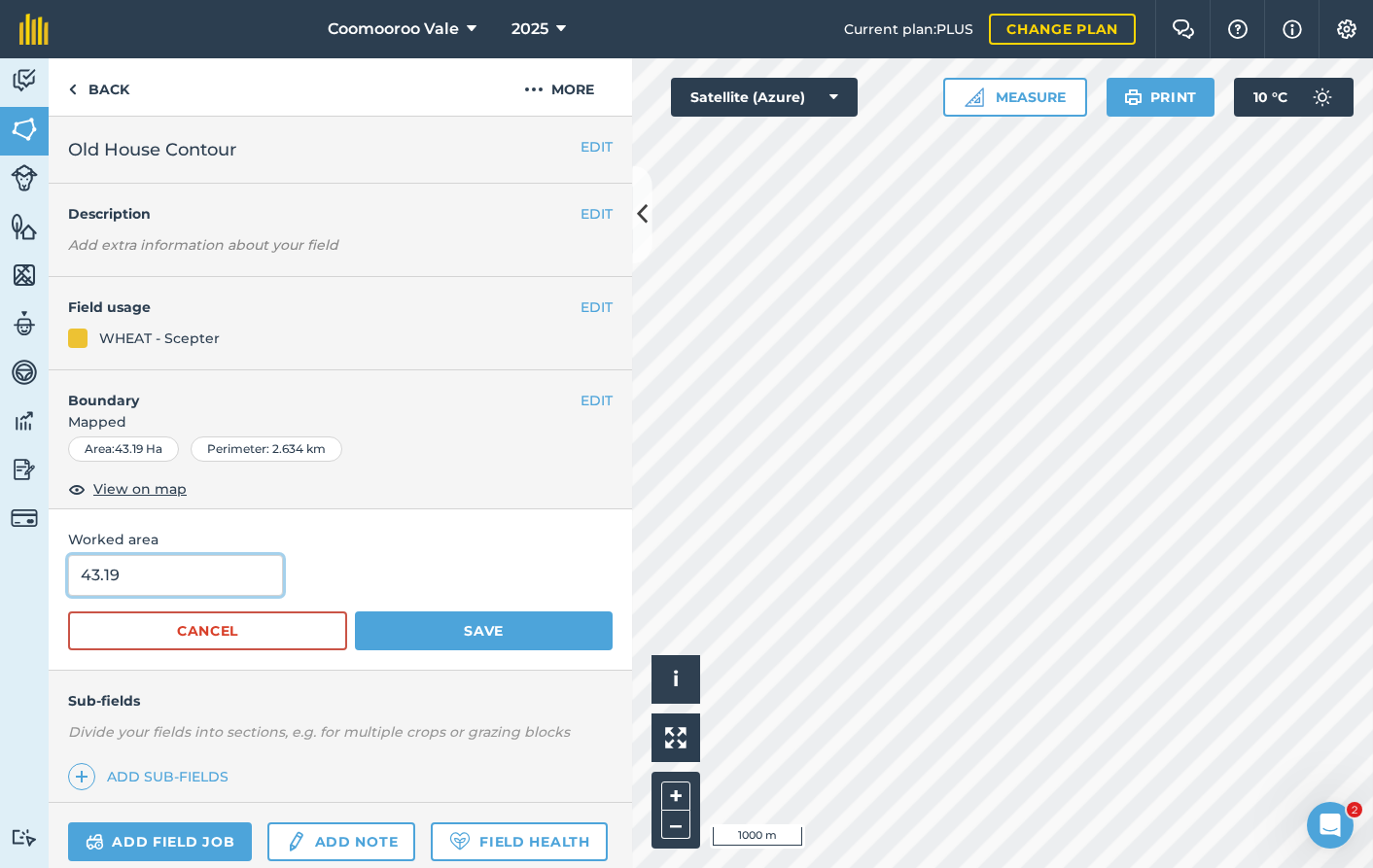 drag, startPoint x: 141, startPoint y: 580, endPoint x: -4, endPoint y: 579, distance: 145.00345 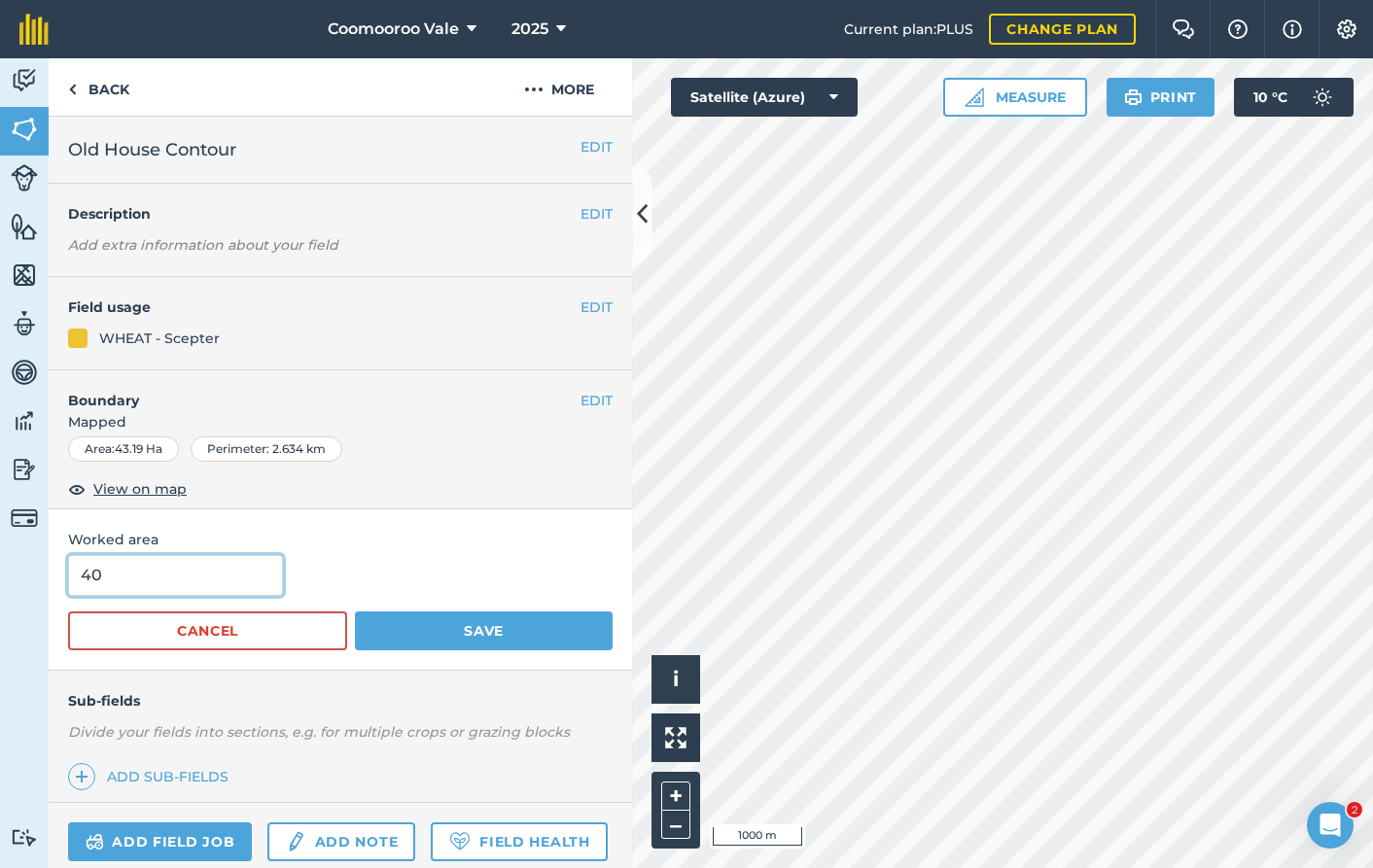type on "40" 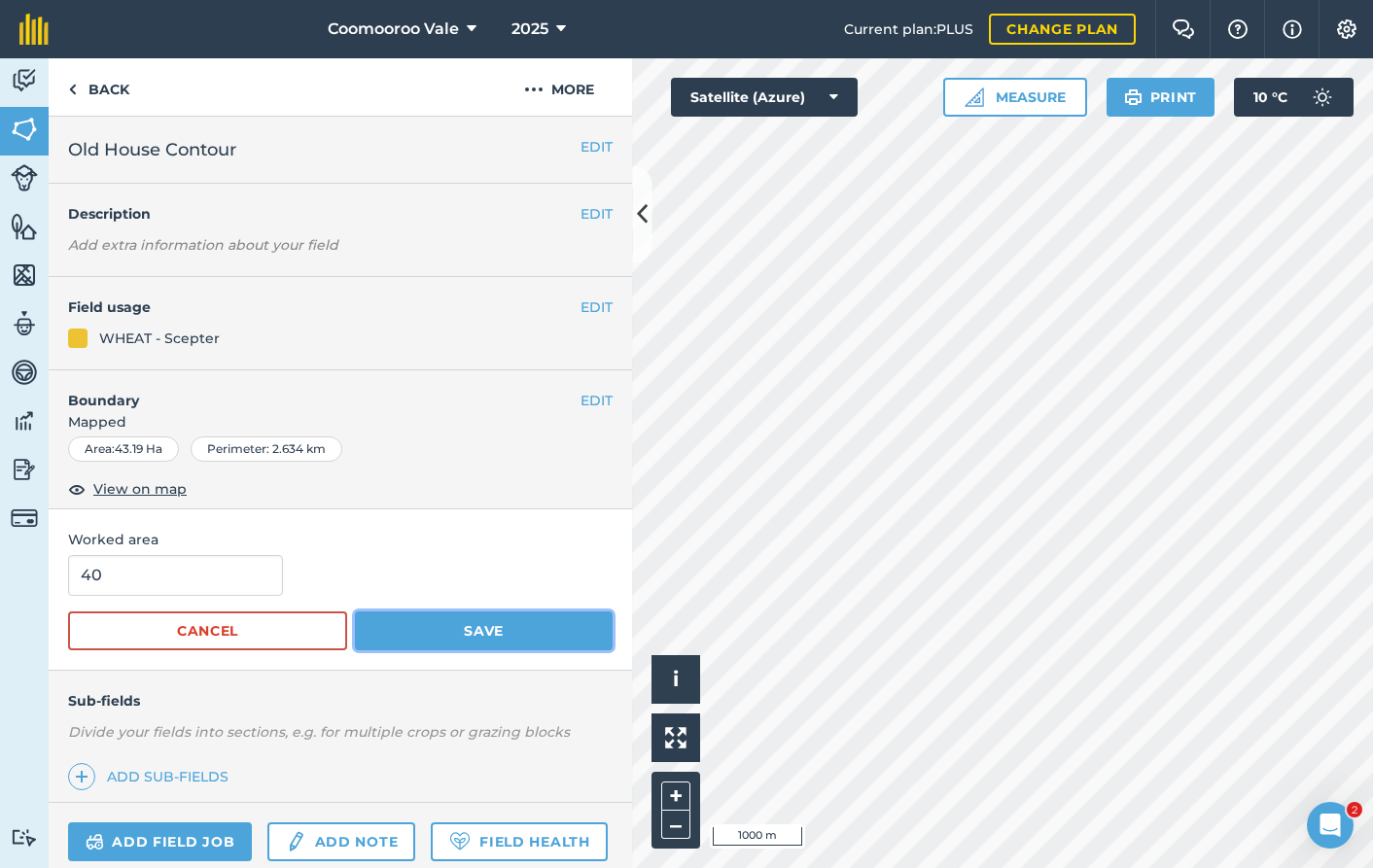 click on "Save" at bounding box center (483, 631) 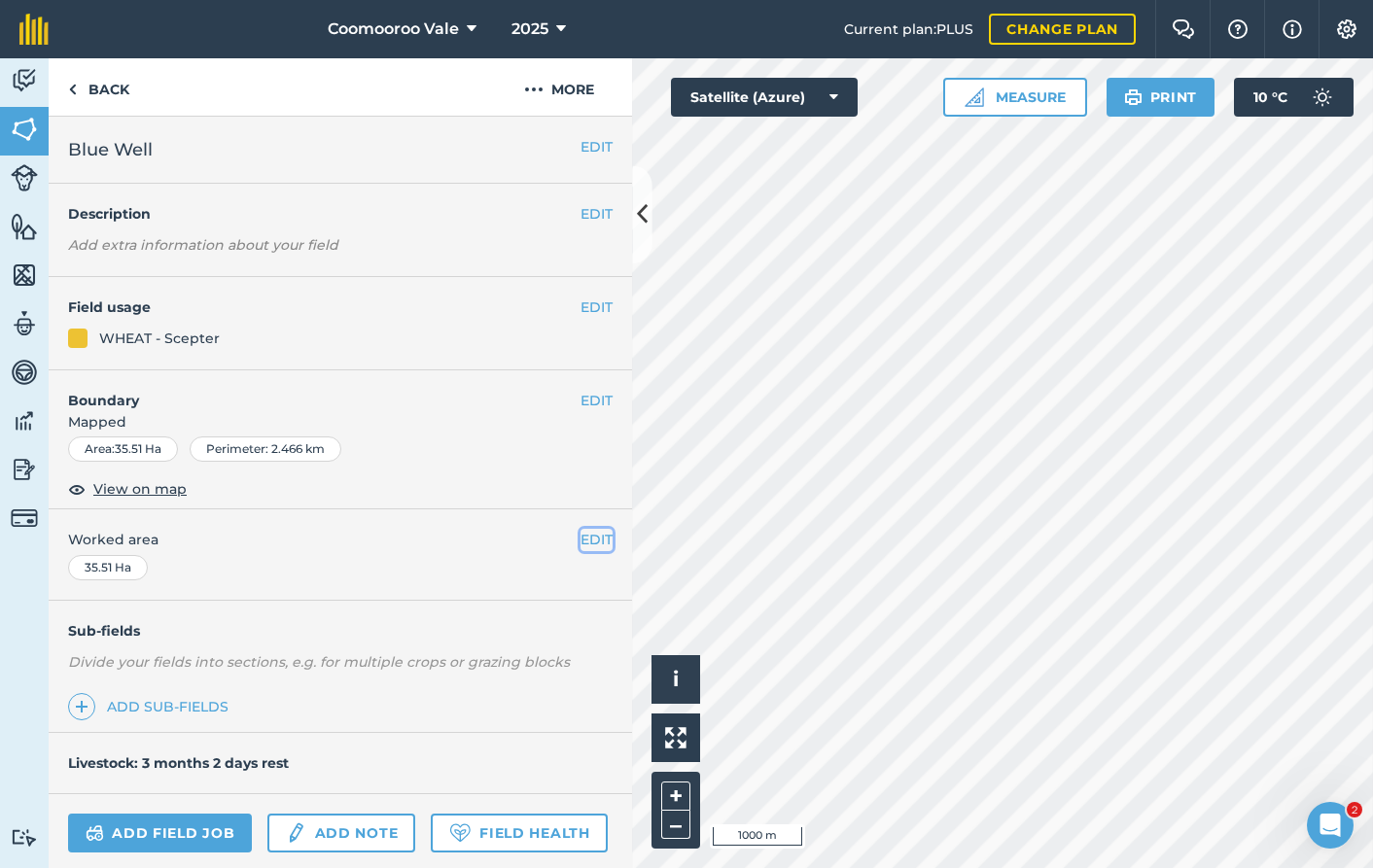 click on "EDIT" at bounding box center (596, 539) 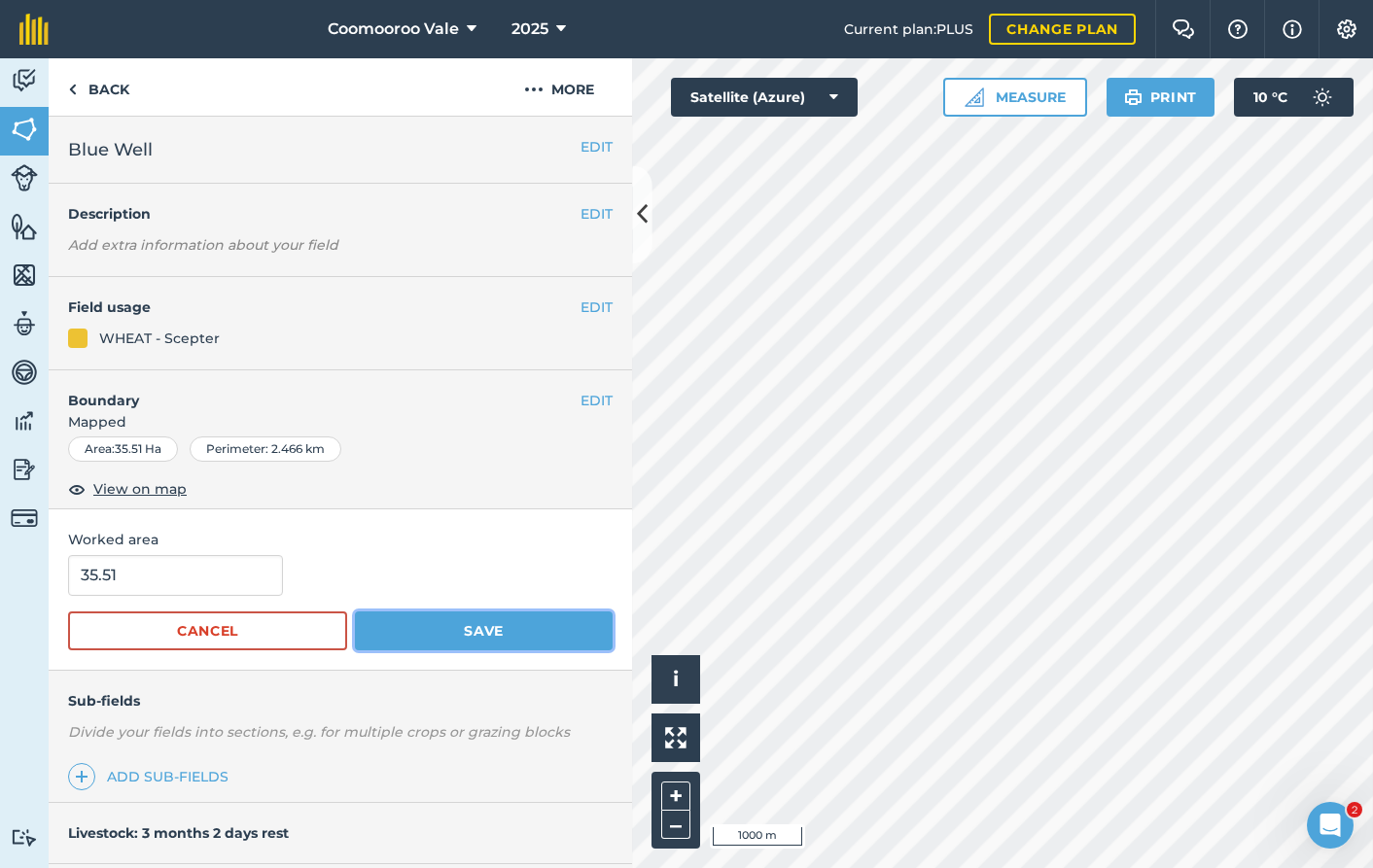 click on "Save" at bounding box center (483, 631) 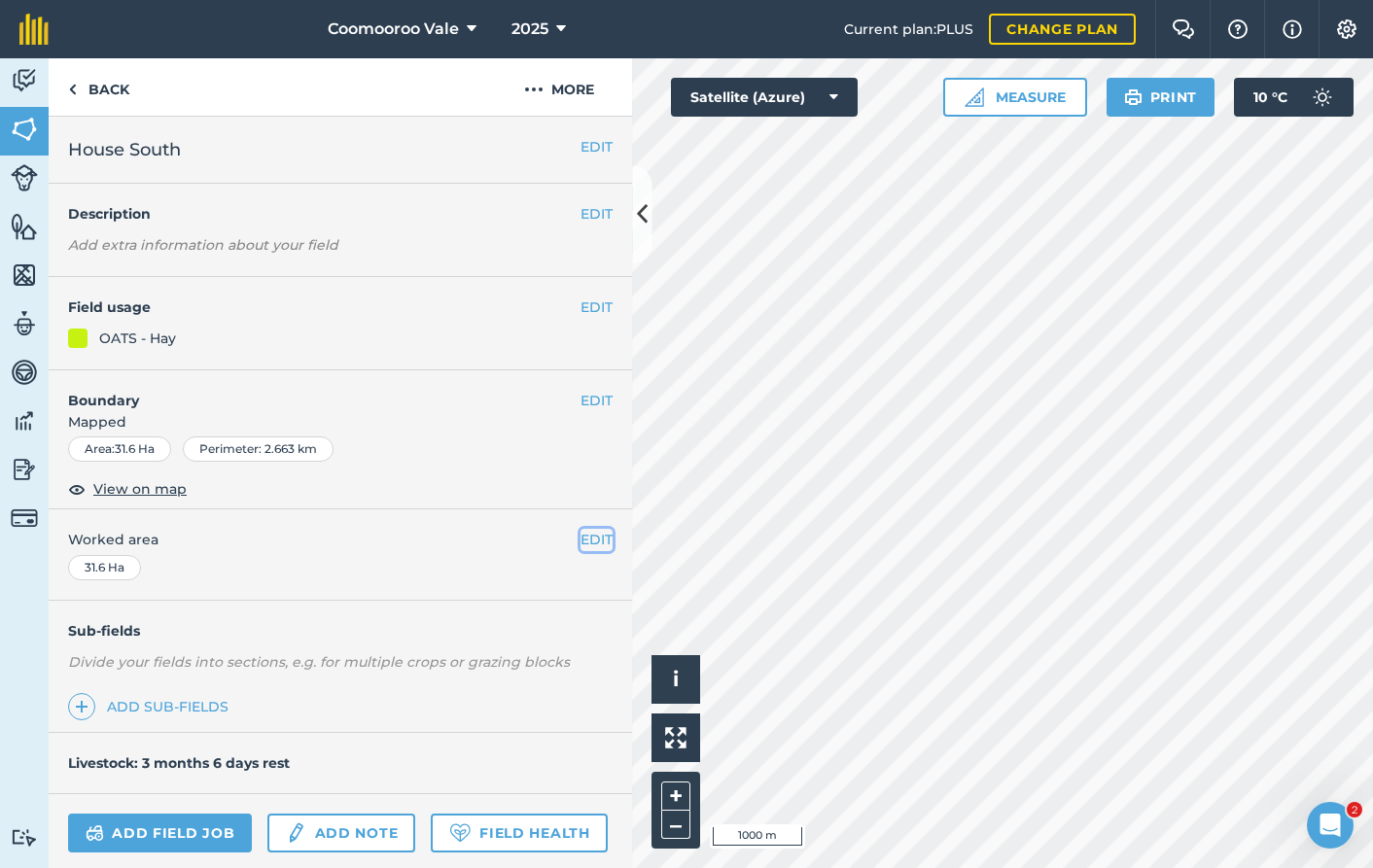 click on "EDIT" at bounding box center (596, 539) 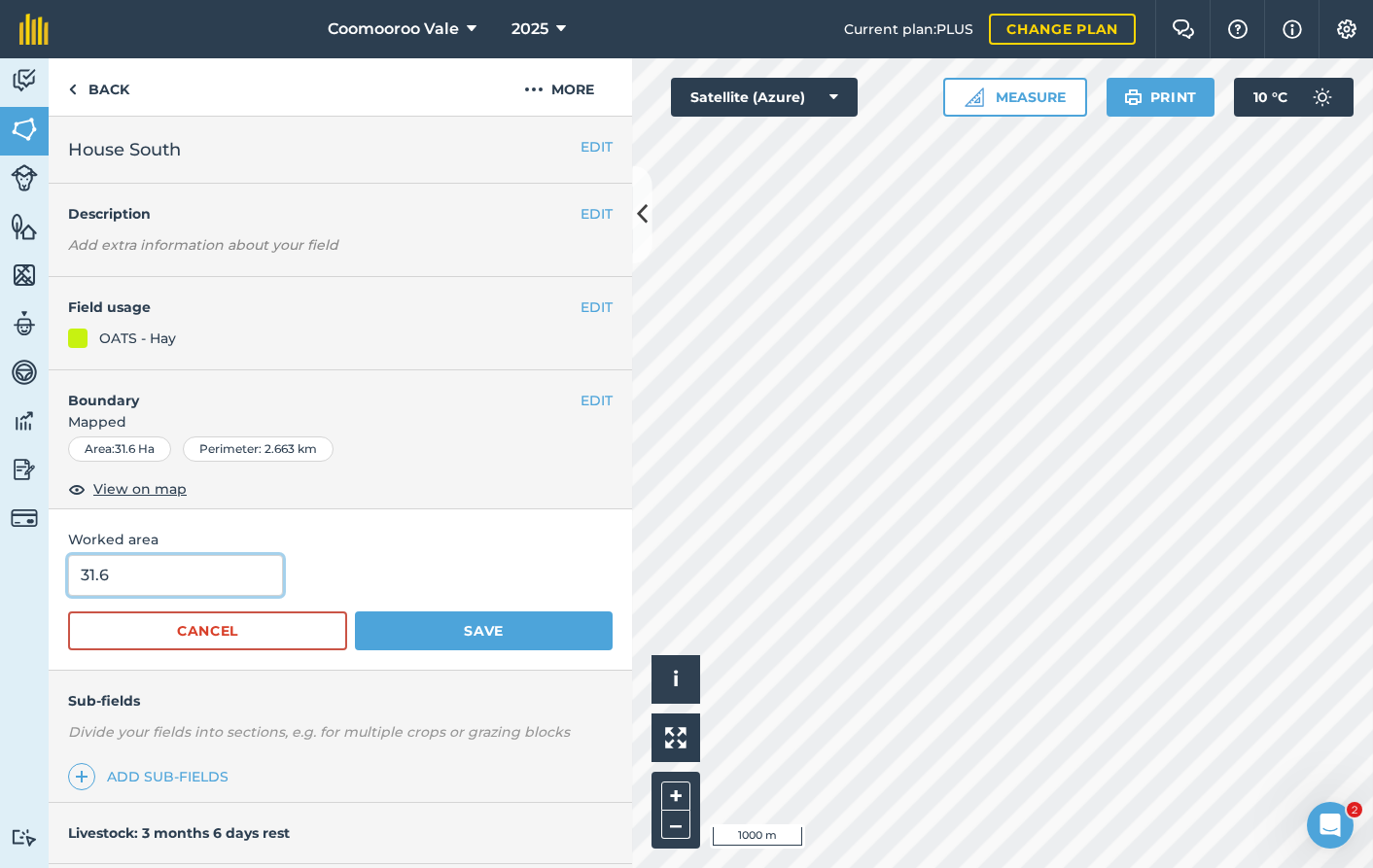 drag, startPoint x: 145, startPoint y: 569, endPoint x: 0, endPoint y: 570, distance: 145.00345 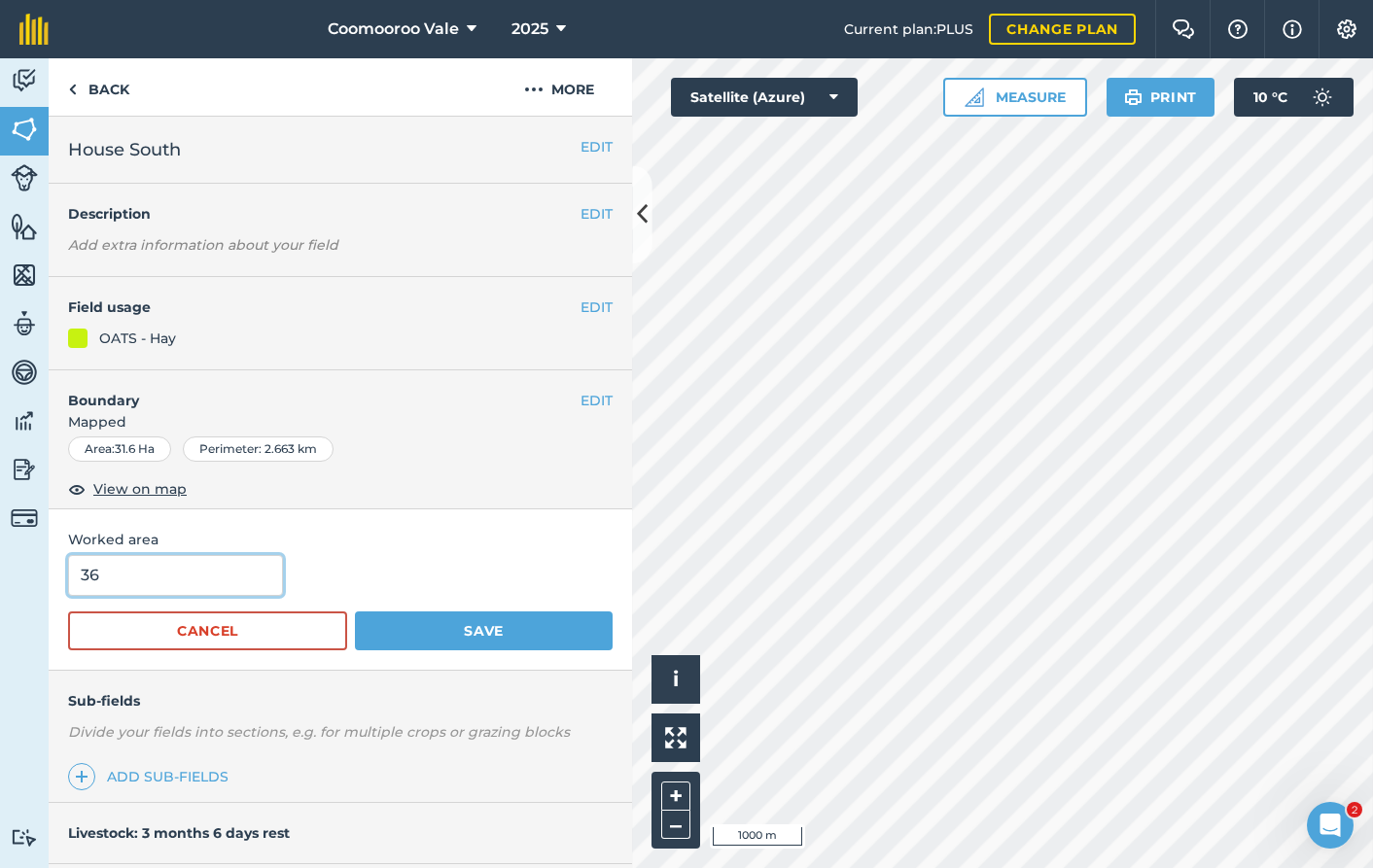 type on "3" 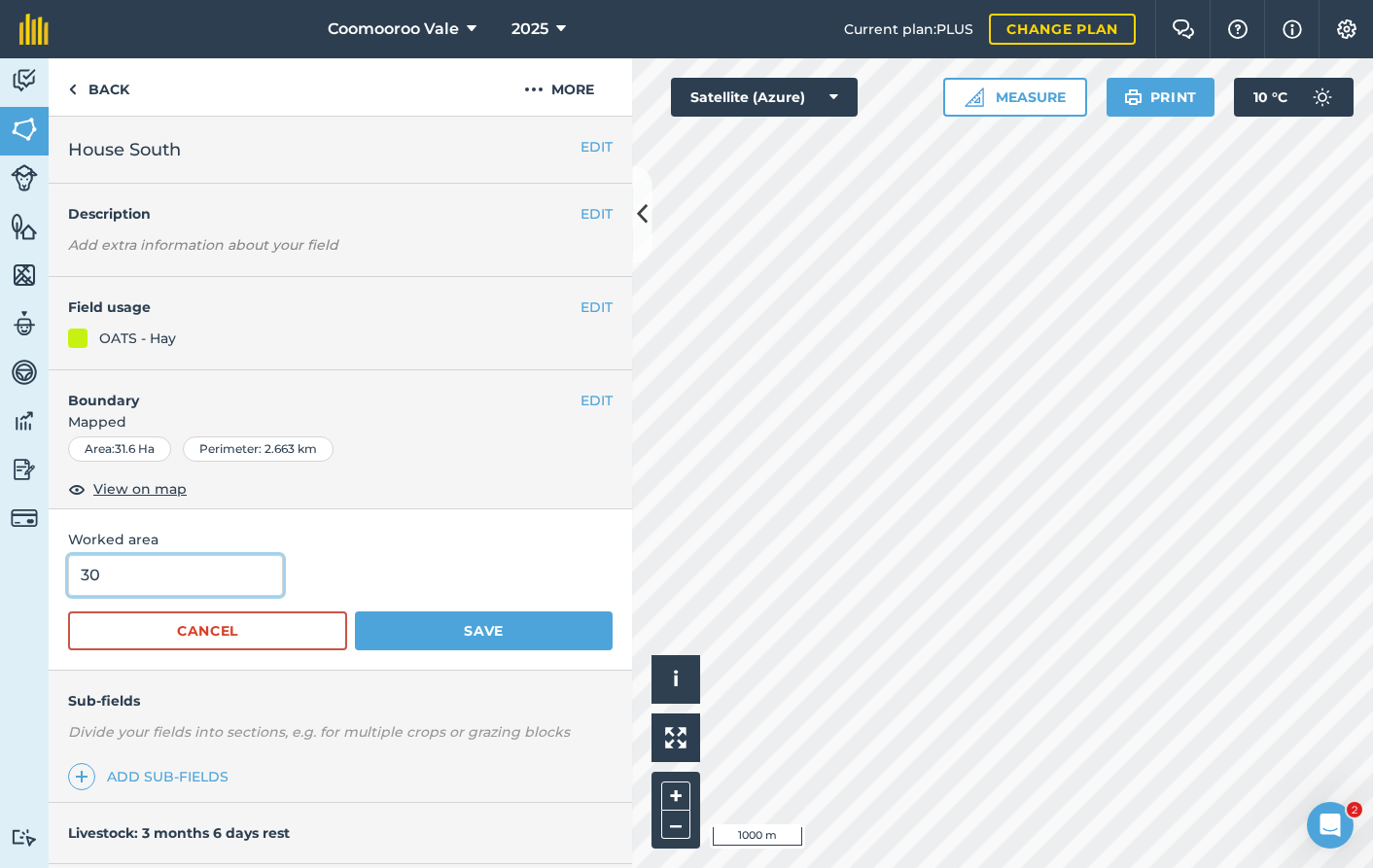 type on "30" 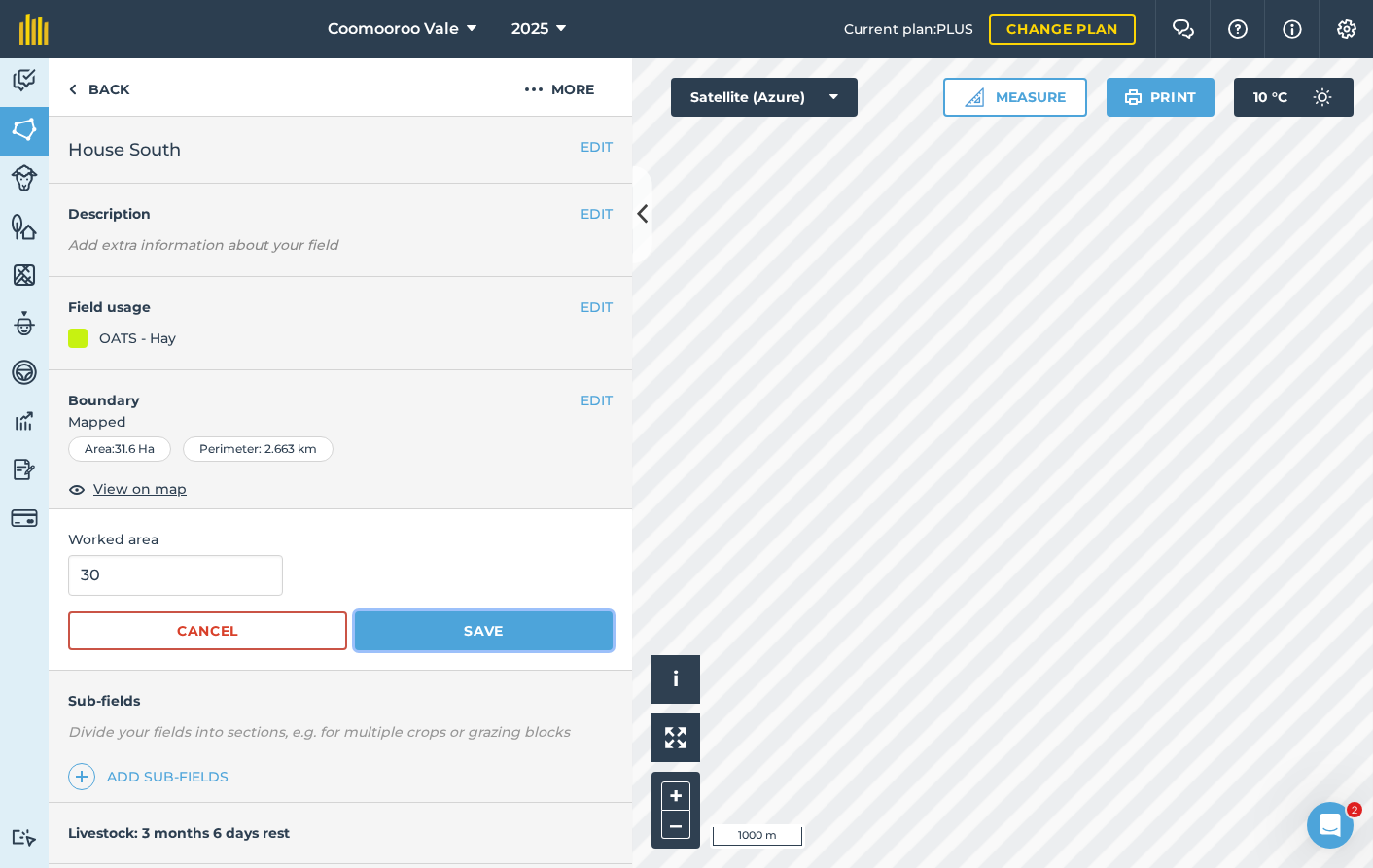 click on "Save" at bounding box center [483, 631] 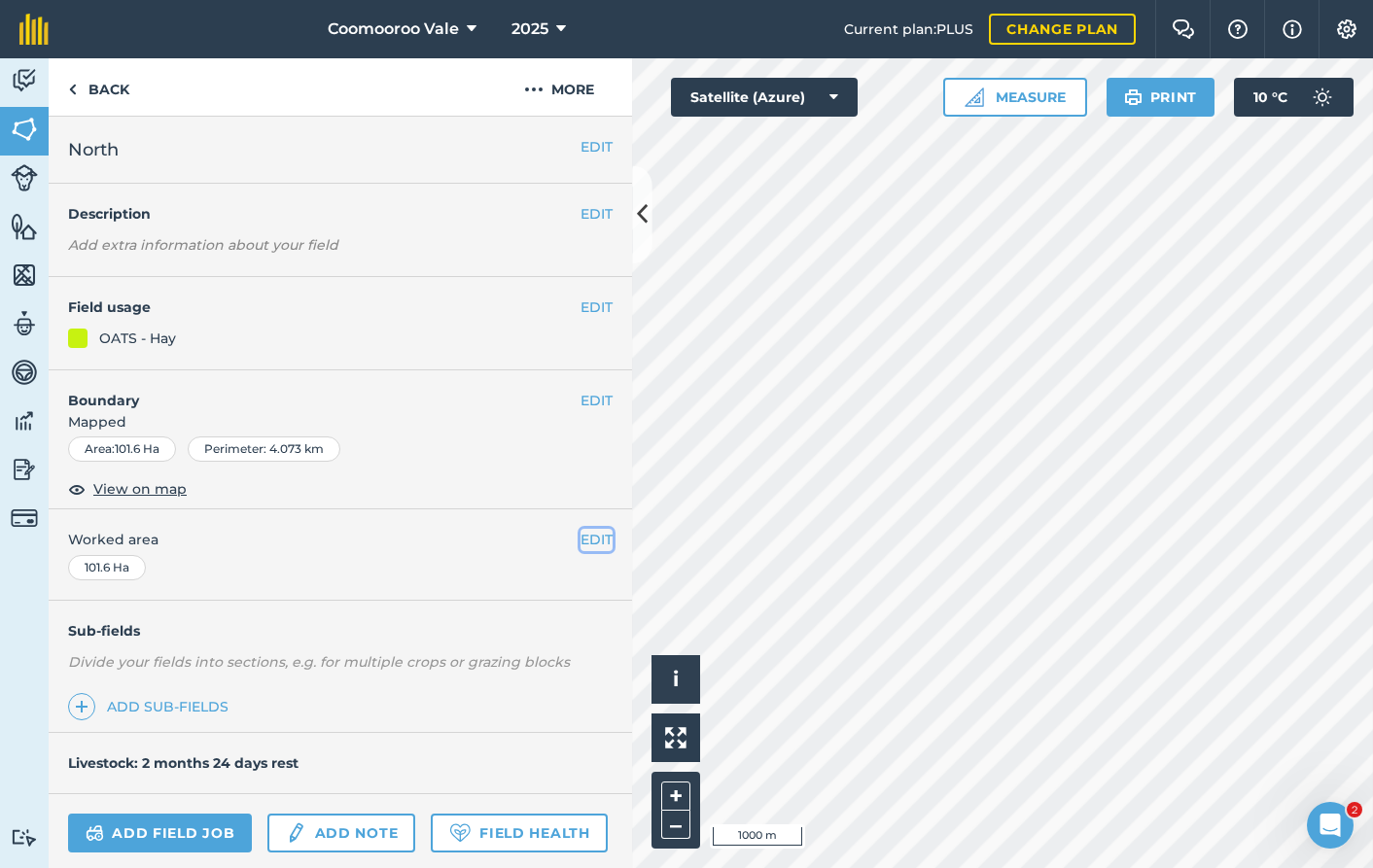 click on "EDIT" at bounding box center [596, 539] 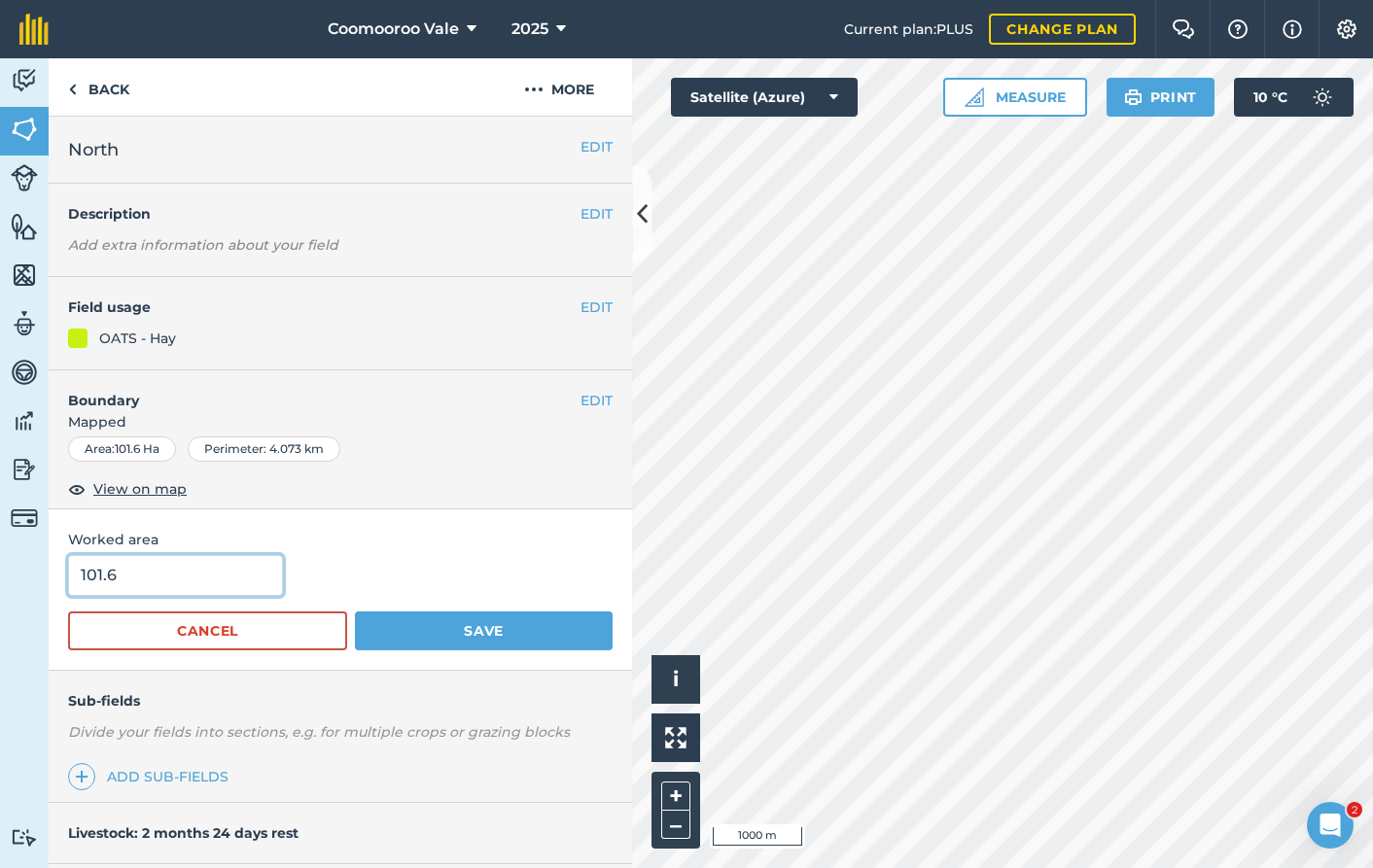 drag, startPoint x: 118, startPoint y: 580, endPoint x: 27, endPoint y: 577, distance: 91.04944 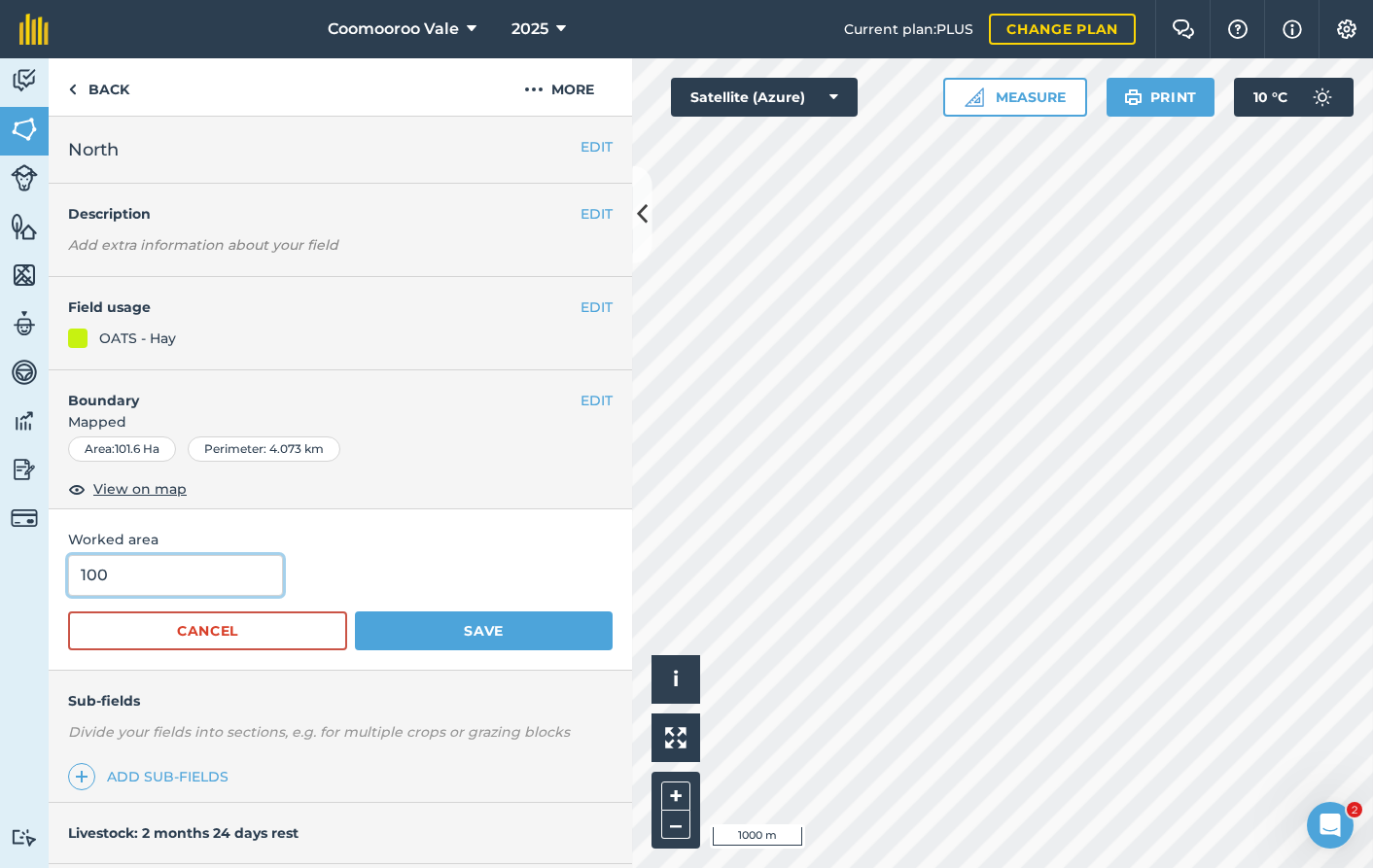 type on "100" 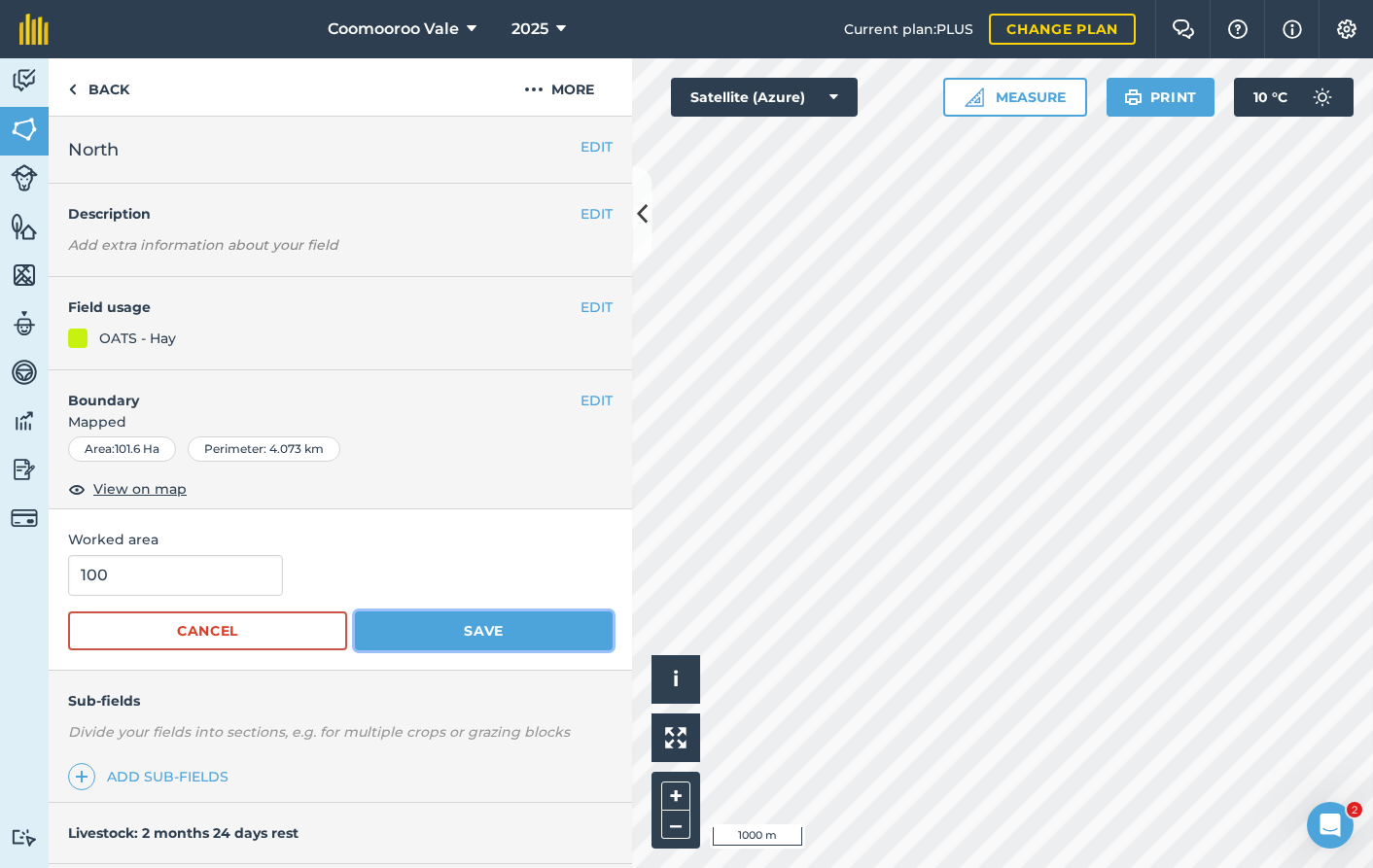 click on "Save" at bounding box center [483, 631] 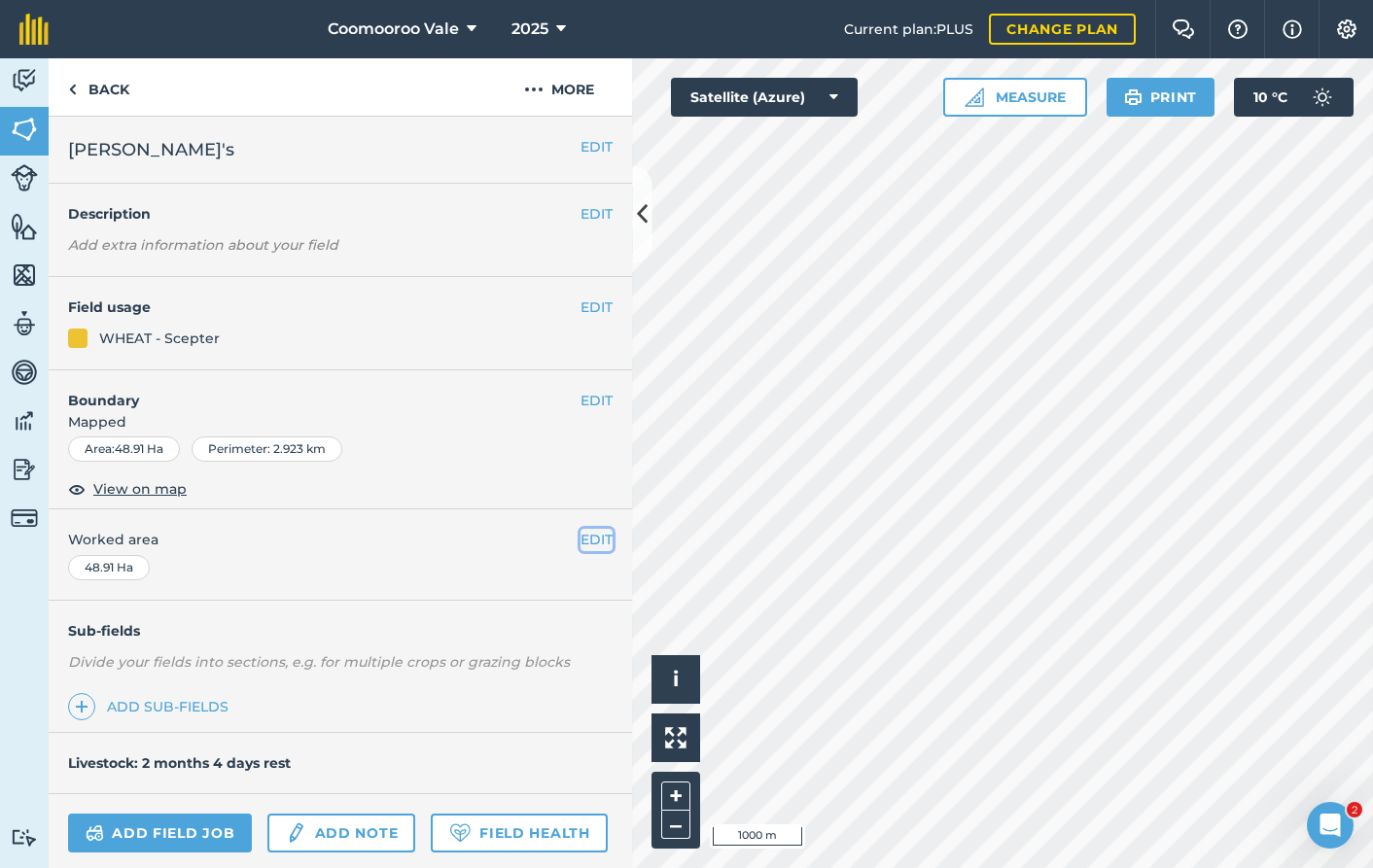click on "EDIT" at bounding box center [596, 539] 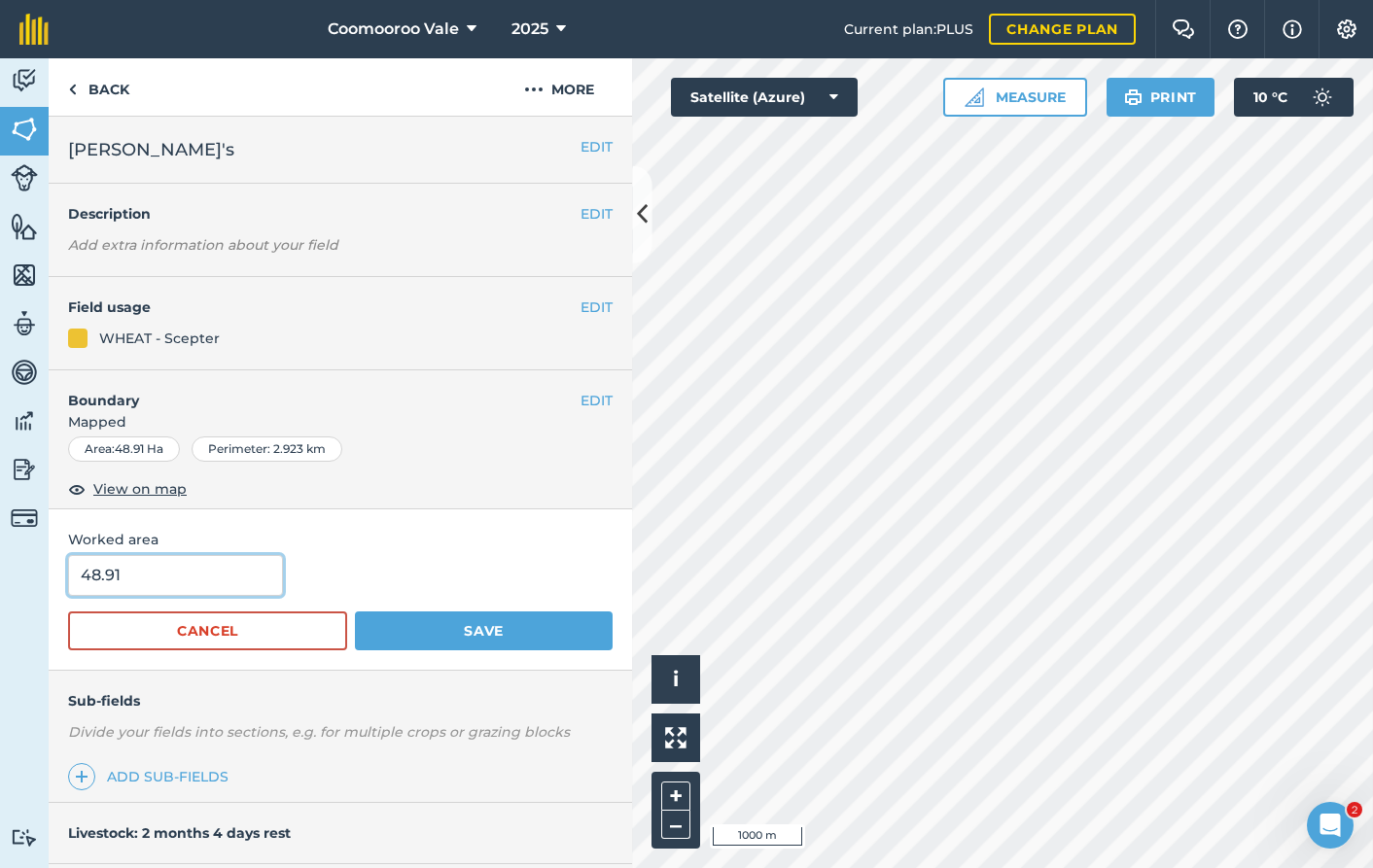 drag, startPoint x: 189, startPoint y: 566, endPoint x: -11, endPoint y: 575, distance: 200.2024 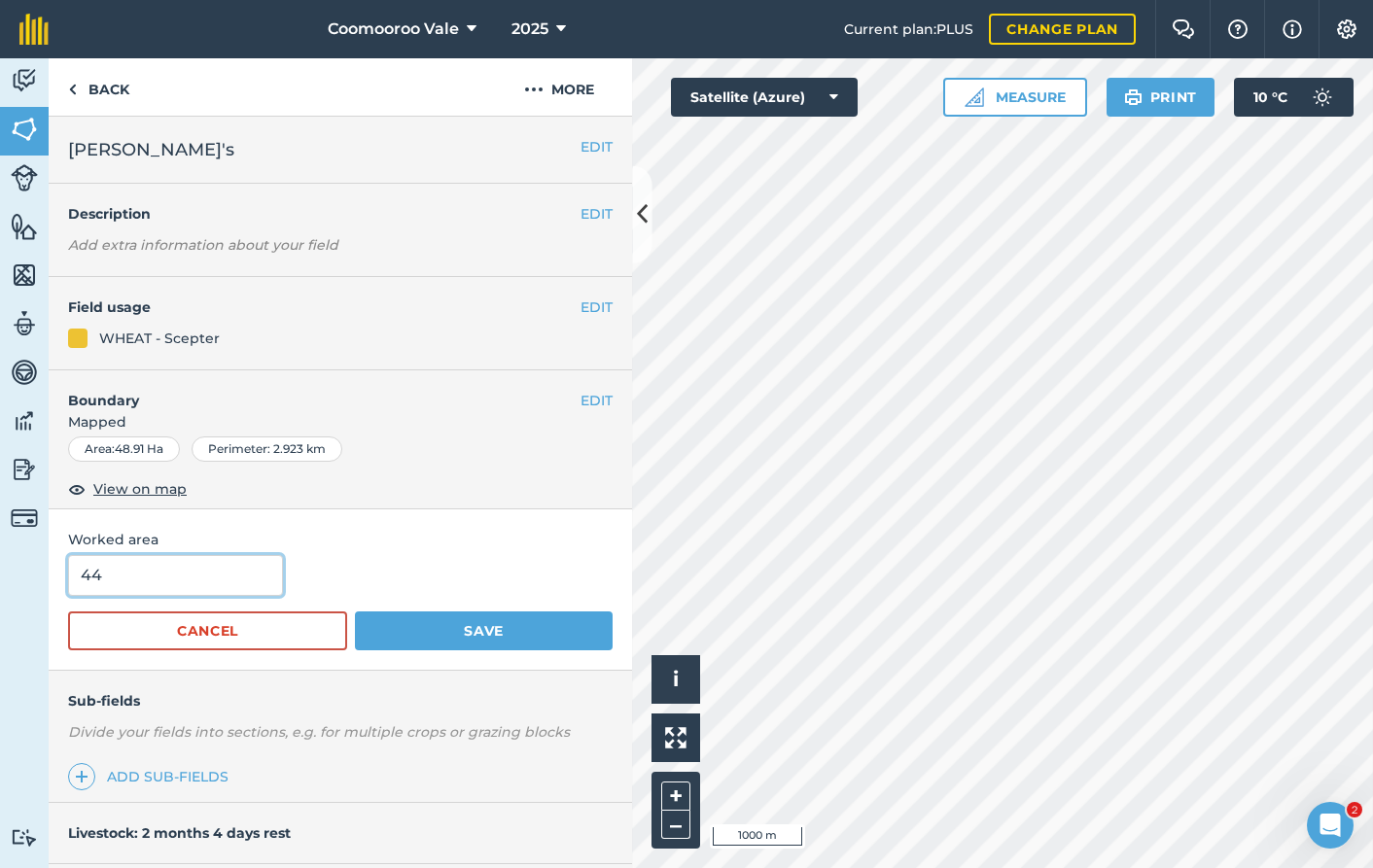 type on "44" 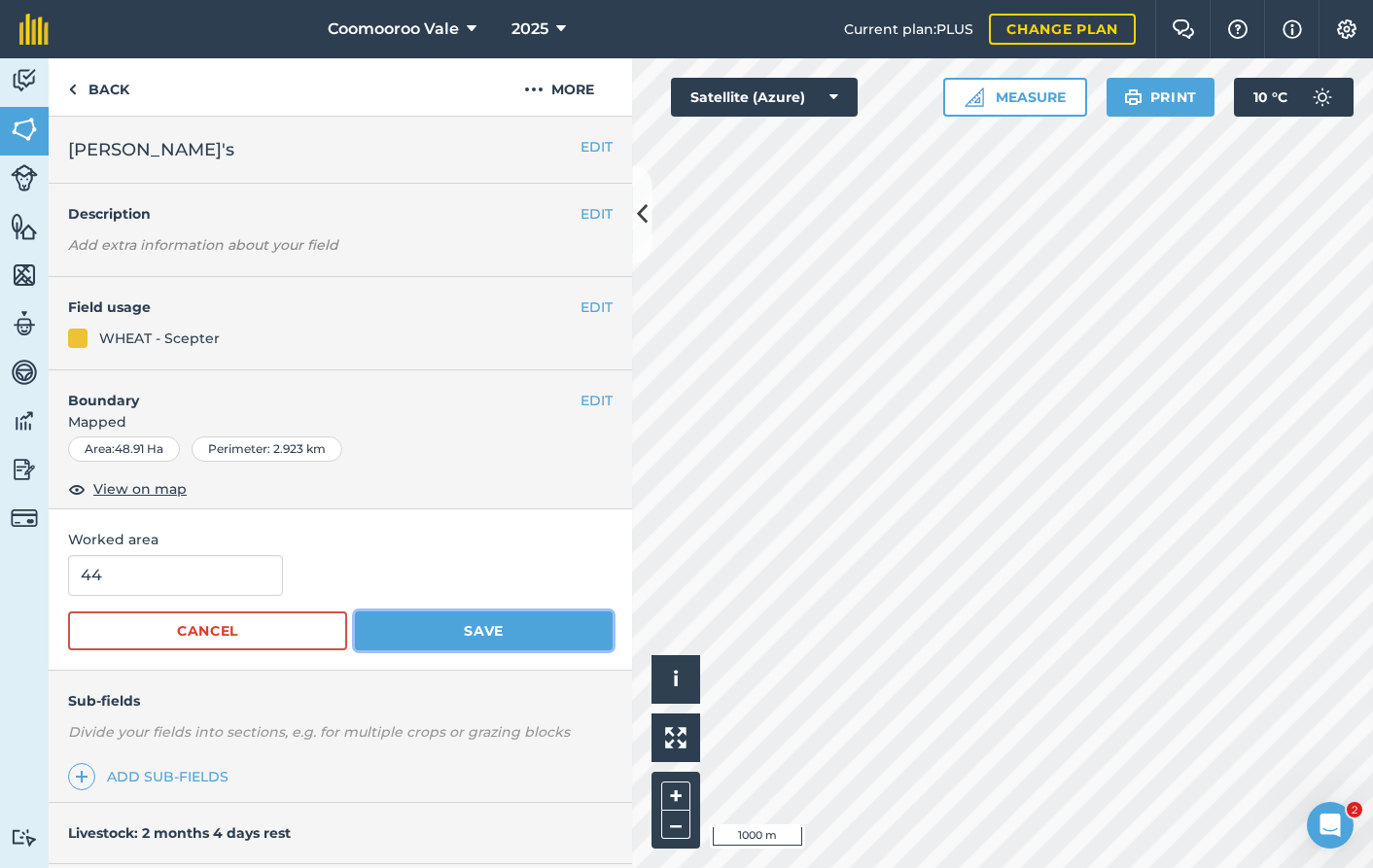 click on "Save" at bounding box center (483, 631) 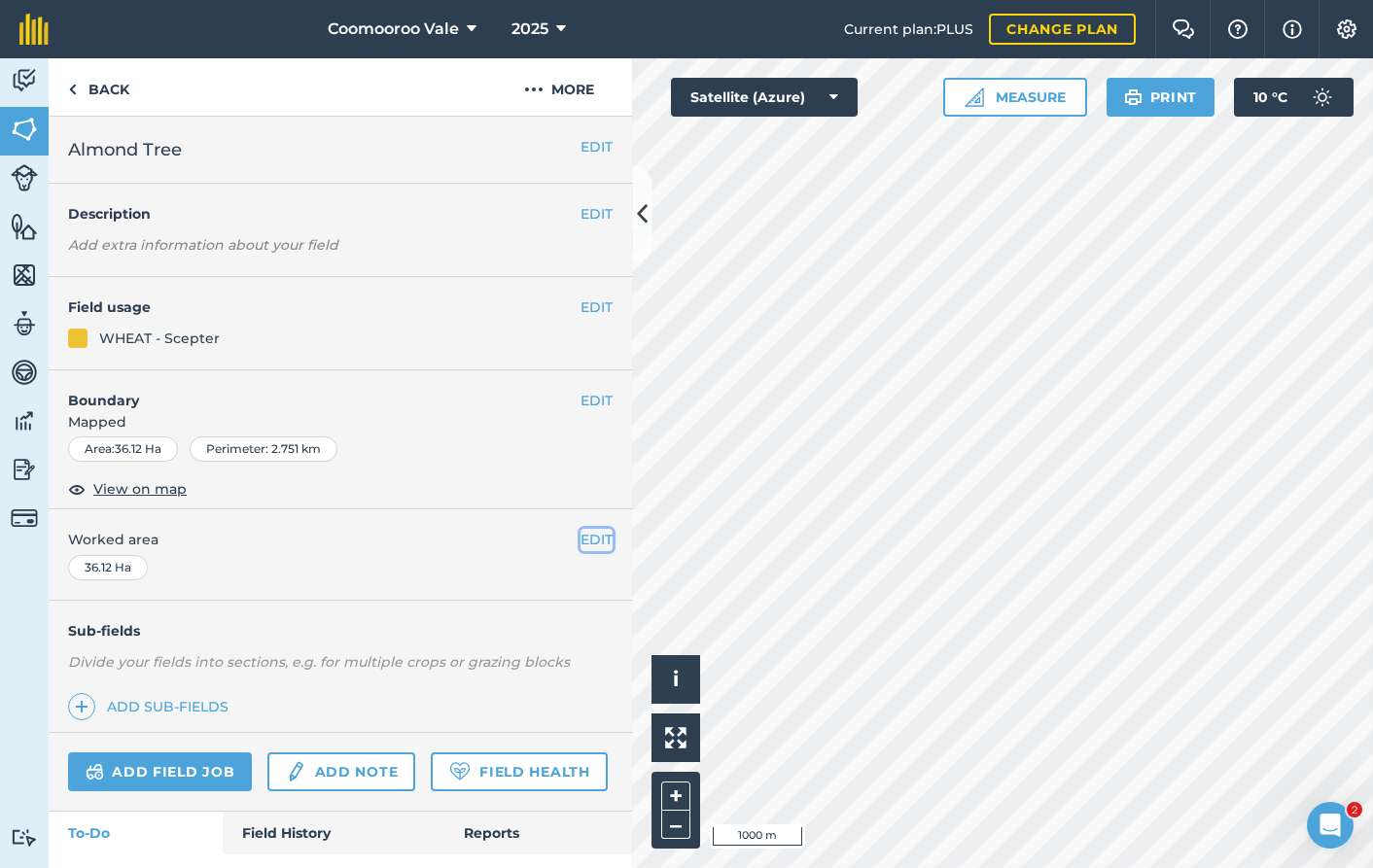 click on "EDIT" at bounding box center (596, 539) 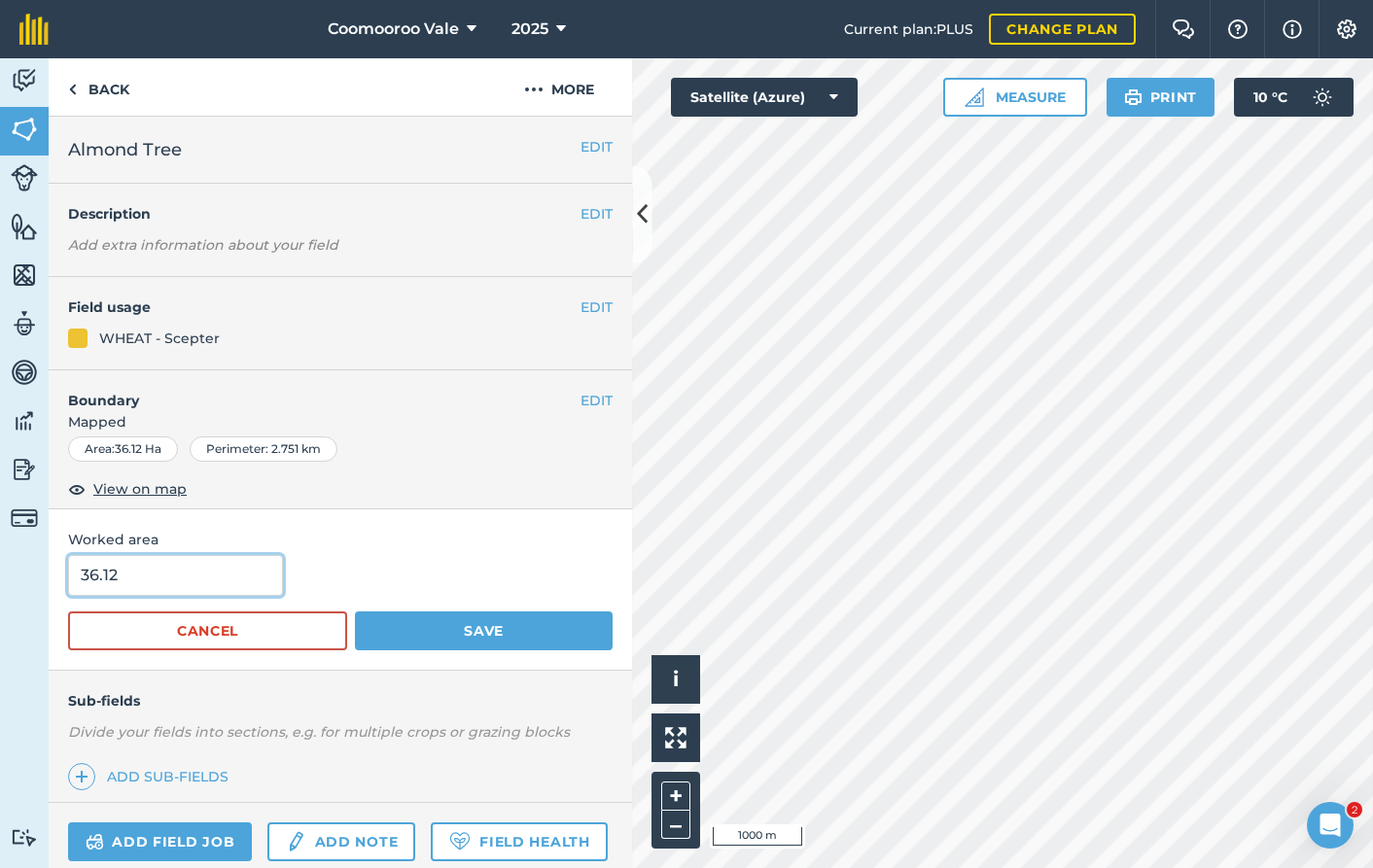 drag, startPoint x: 130, startPoint y: 577, endPoint x: 28, endPoint y: 570, distance: 102.23991 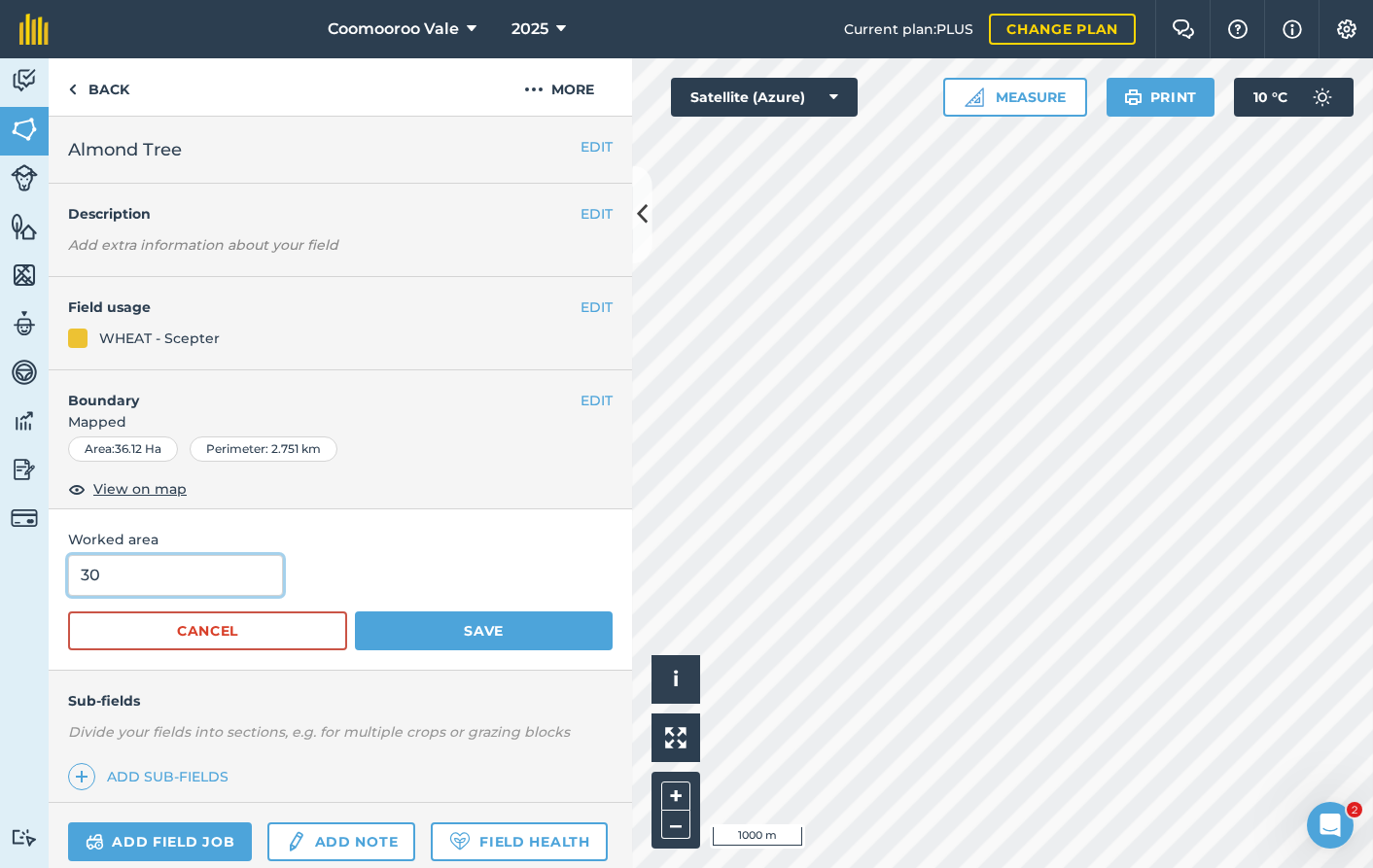 type on "30" 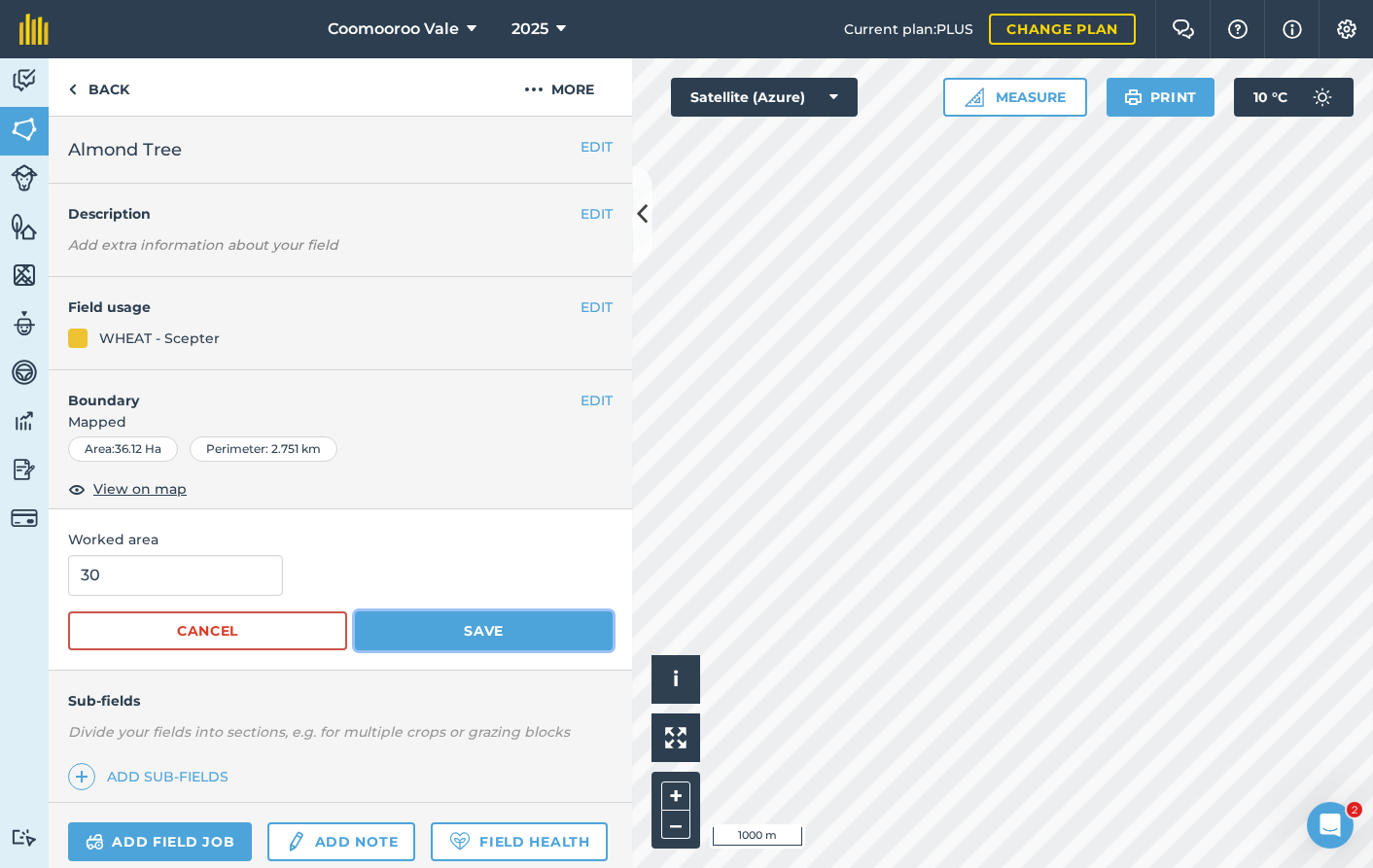 click on "Save" at bounding box center [483, 631] 